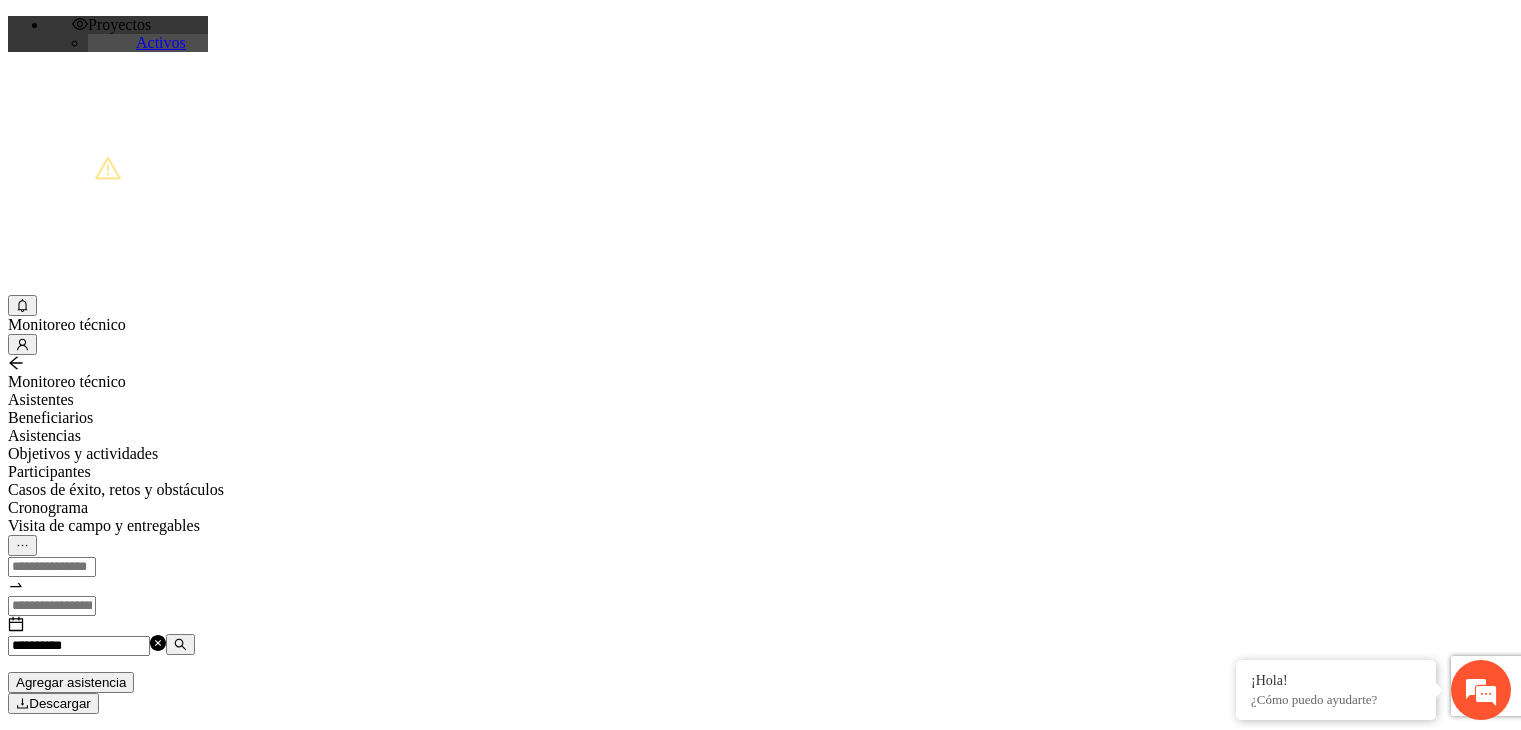 scroll, scrollTop: 0, scrollLeft: 0, axis: both 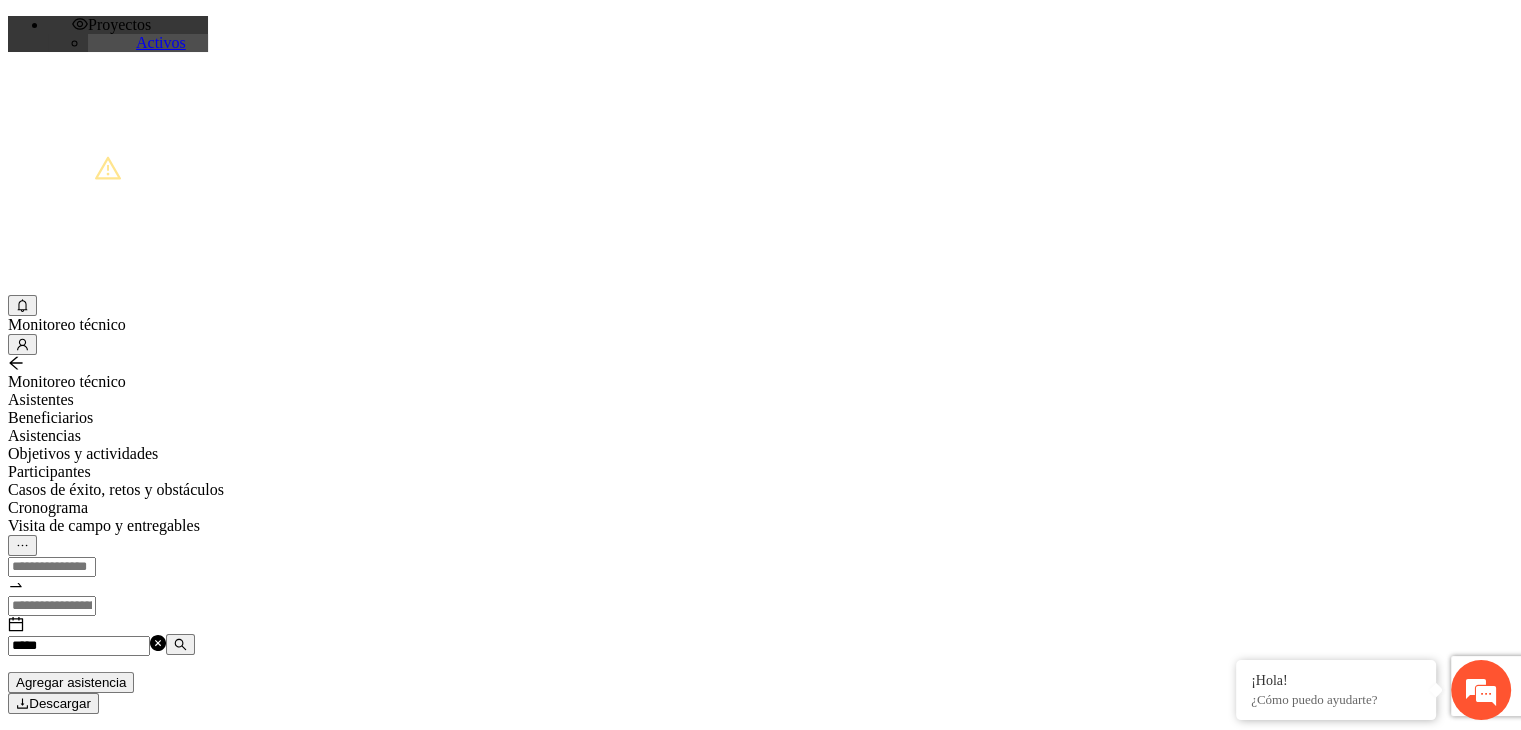 type on "[NAME]" 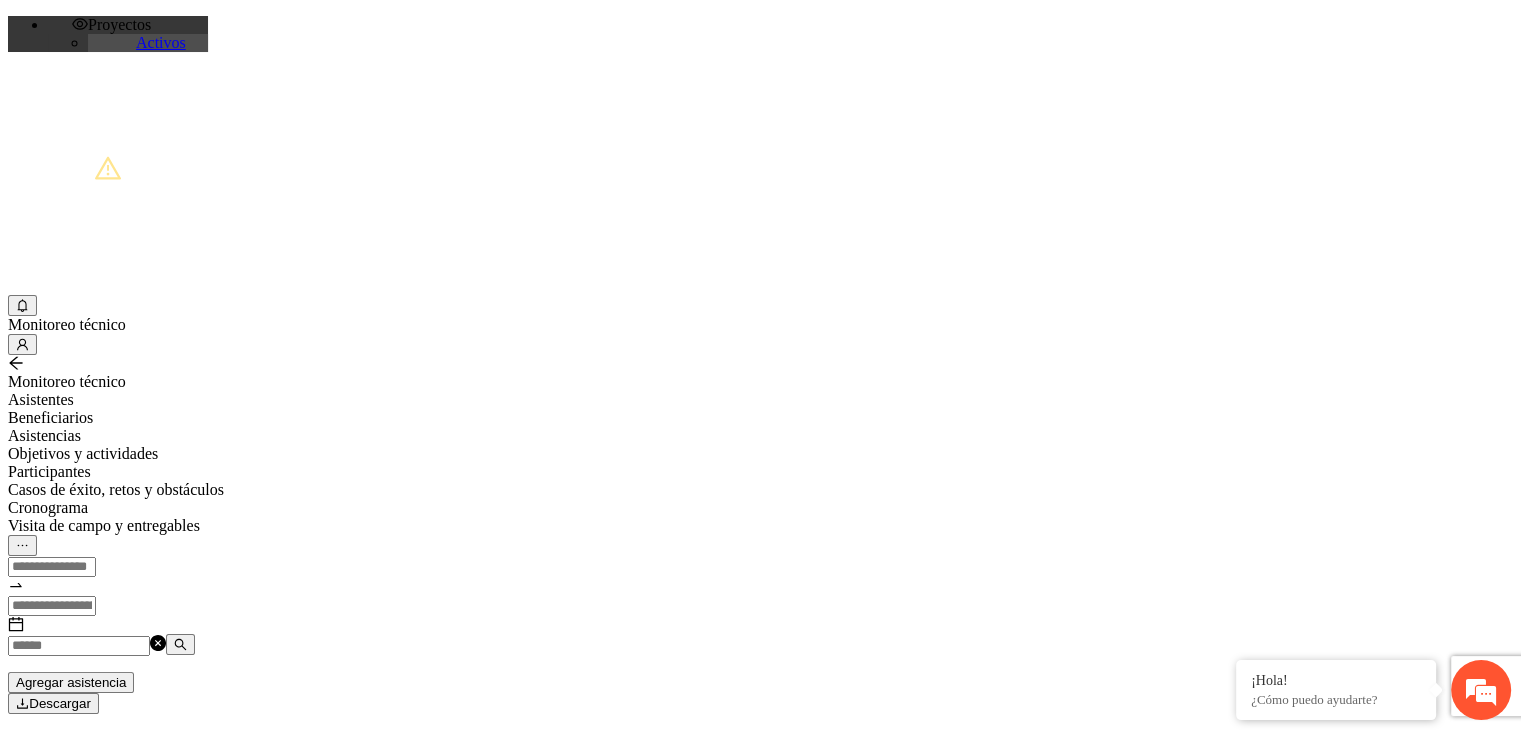 type 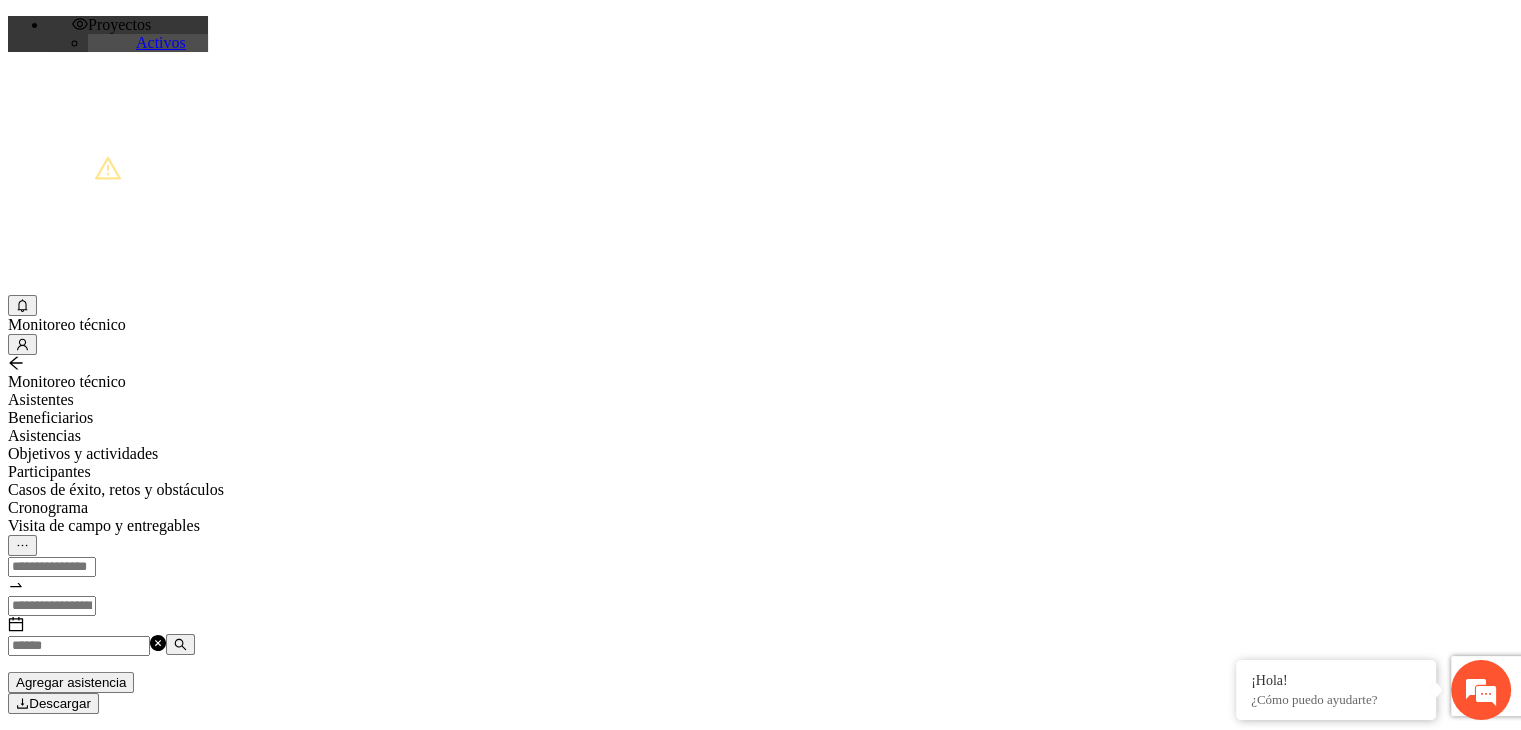 click on "Agregar asistencia Descargar Agregar asistentes fol. Nombre Veces Apellido 1 Apellido 2 Sexo Fecha de nacimiento Edad Municipio Colonia Teléfono Actividad                             1 [FIRST] [LAST] [NUMBER] [LAST] [LAST] Masculino [DD]/[MM]/[YYYY] [NUMBER] [CITY] [ADDRESS] [PHONE] Tú PAG +[NUMBER] 2 [FIRST] [MIDDLE] [NUMBER] [LAST] [LAST] Masculino [DD]/[MM]/[YYYY] [NUMBER] [CITY] [ADDRESS] [PHONE] Tú PAG +[NUMBER] 3 [FIRST] [MIDDLE] [NUMBER] [LAST] [LAST] Masculino [DD]/[MM]/[YYYY] [NUMBER] [CITY] [ADDRESS] [PHONE] Tú PAG +[NUMBER] 4 [LAST] [NUMBER] [LAST] [LAST] Masculino [DD]/[MM]/[YYYY] [NUMBER] [CITY] [ADDRESS] [PHONE] Tú PAG +[NUMBER] 5 [FIRST] [MIDDLE] [NUMBER] [LAST] [LAST] Masculino [DD]/[MM]/[YYYY] [NUMBER] [CITY] [ADDRESS] [PHONE] Tú PAG +[NUMBER] 6 [FIRST] [MIDDLE] [NUMBER] [LAST] [LAST] Femenino [DD]/[MM]/[YYYY] [NUMBER] [CITY] [ADDRESS] [PHONE] Tú PAG +[NUMBER] 7 [FIRST] [MIDDLE] [NUMBER] [LAST] Masculino [DD]/[MM]/[YYYY] [NUMBER] [CITY] [ADDRESS] [PHONE] Tú PAG +[NUMBER] 8 [FIRST] [NUMBER] Tú PAG" at bounding box center [760, 1326] 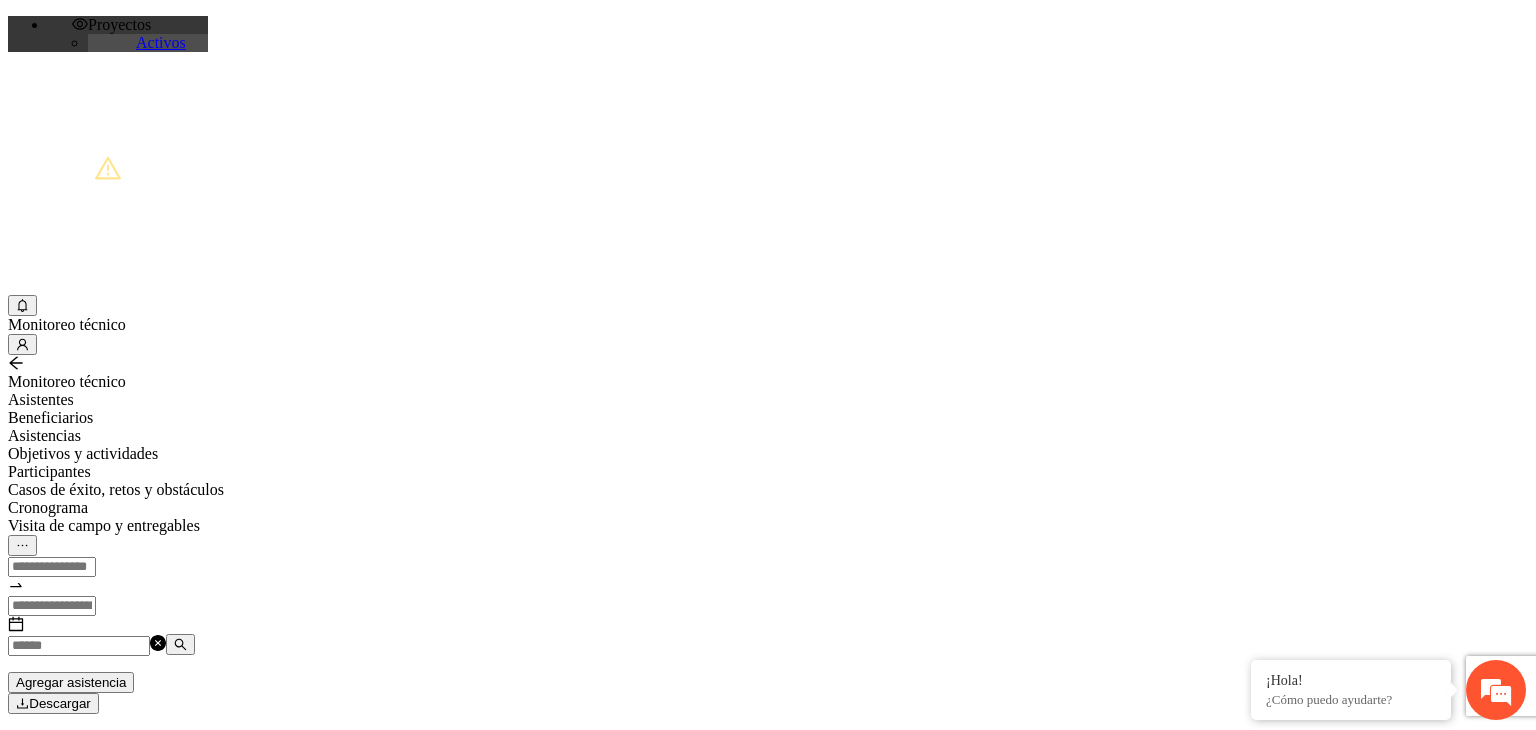 click on "Nombre:" at bounding box center [79, 2146] 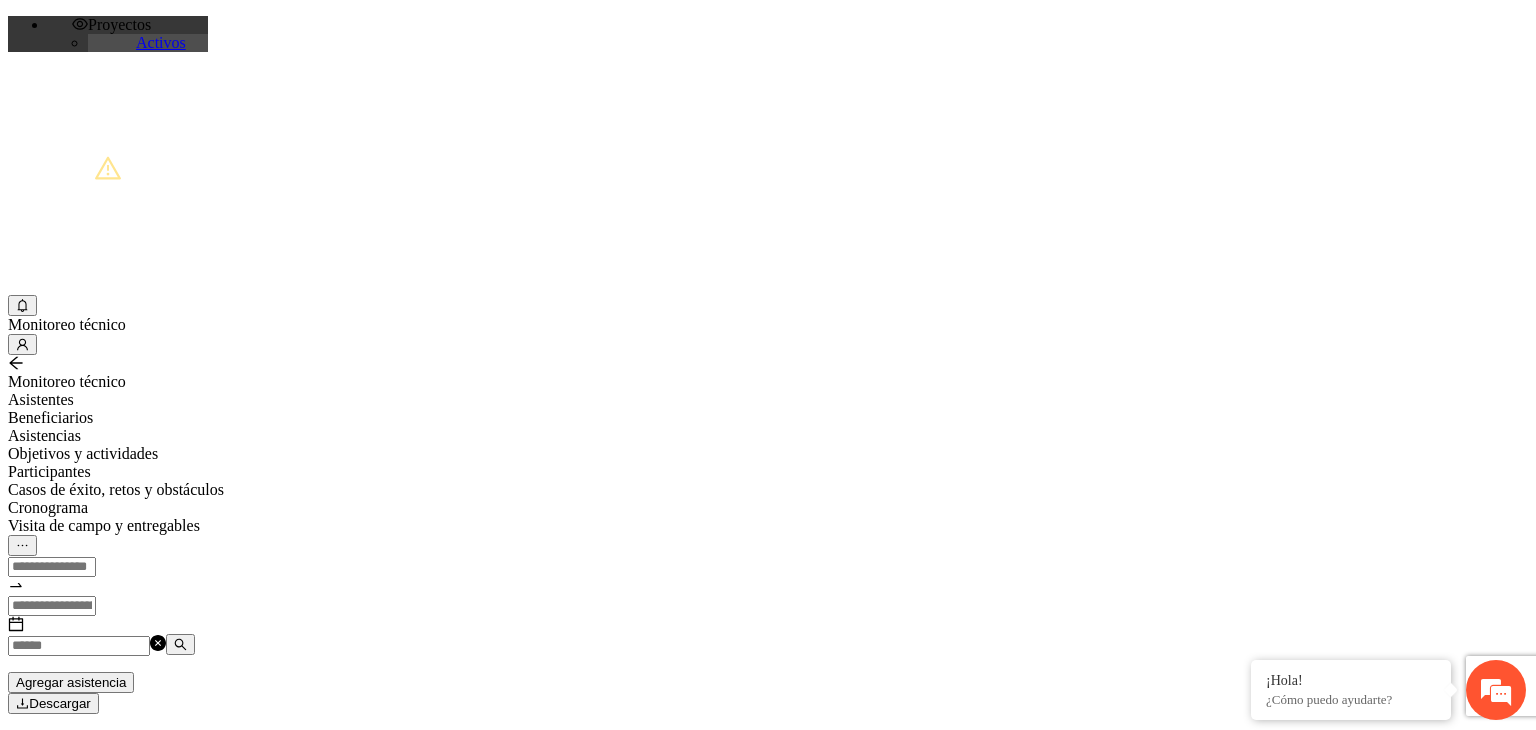 type on "**********" 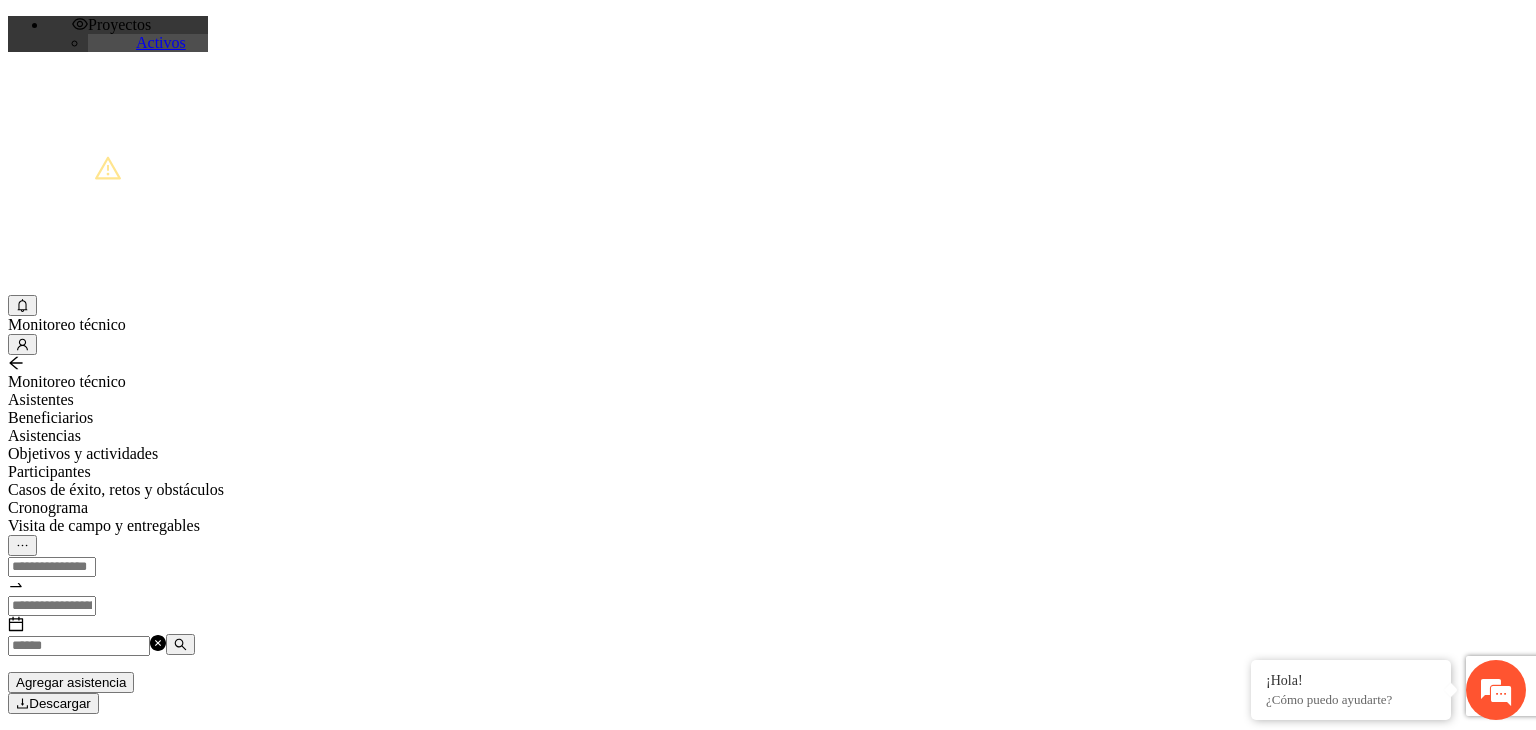 type on "*****" 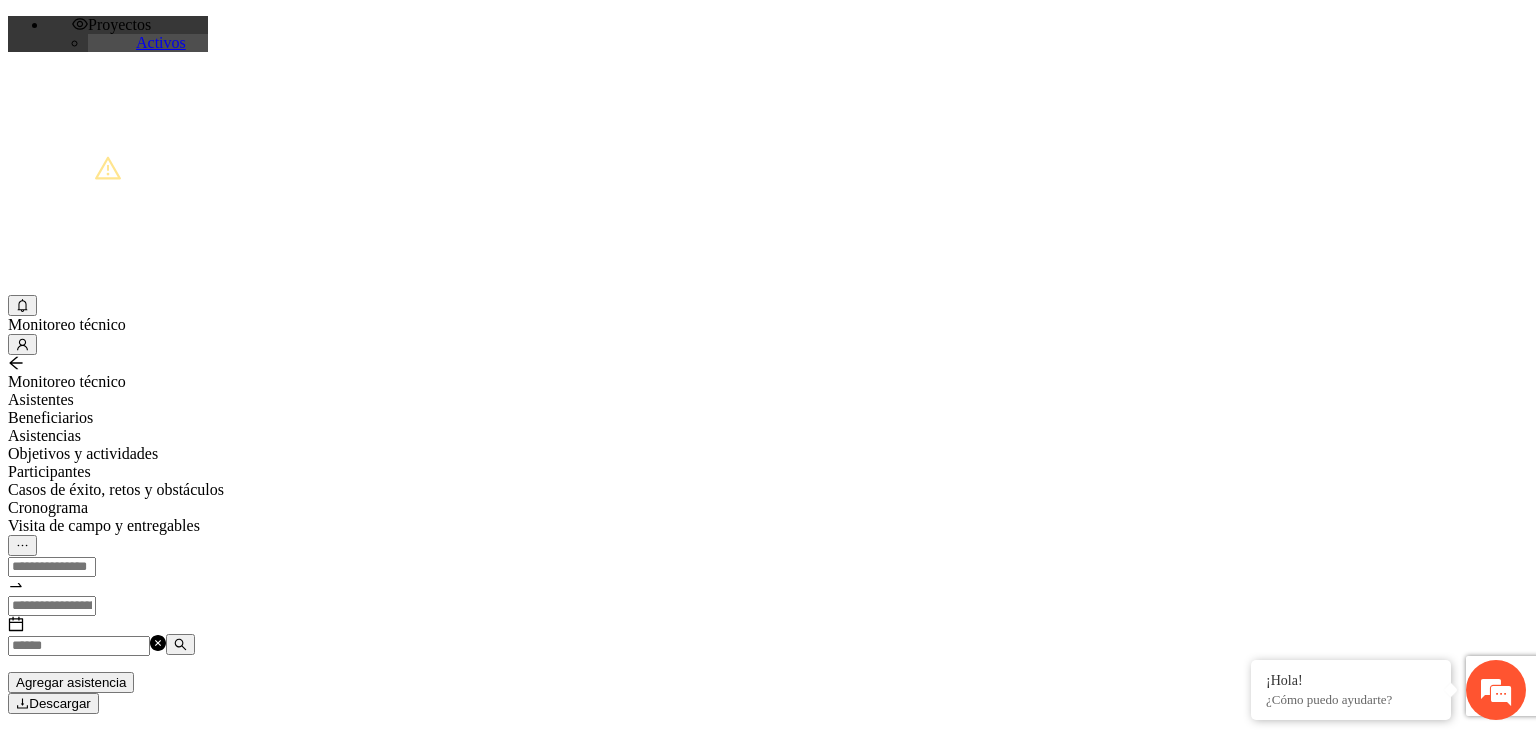 click at bounding box center (308, 2301) 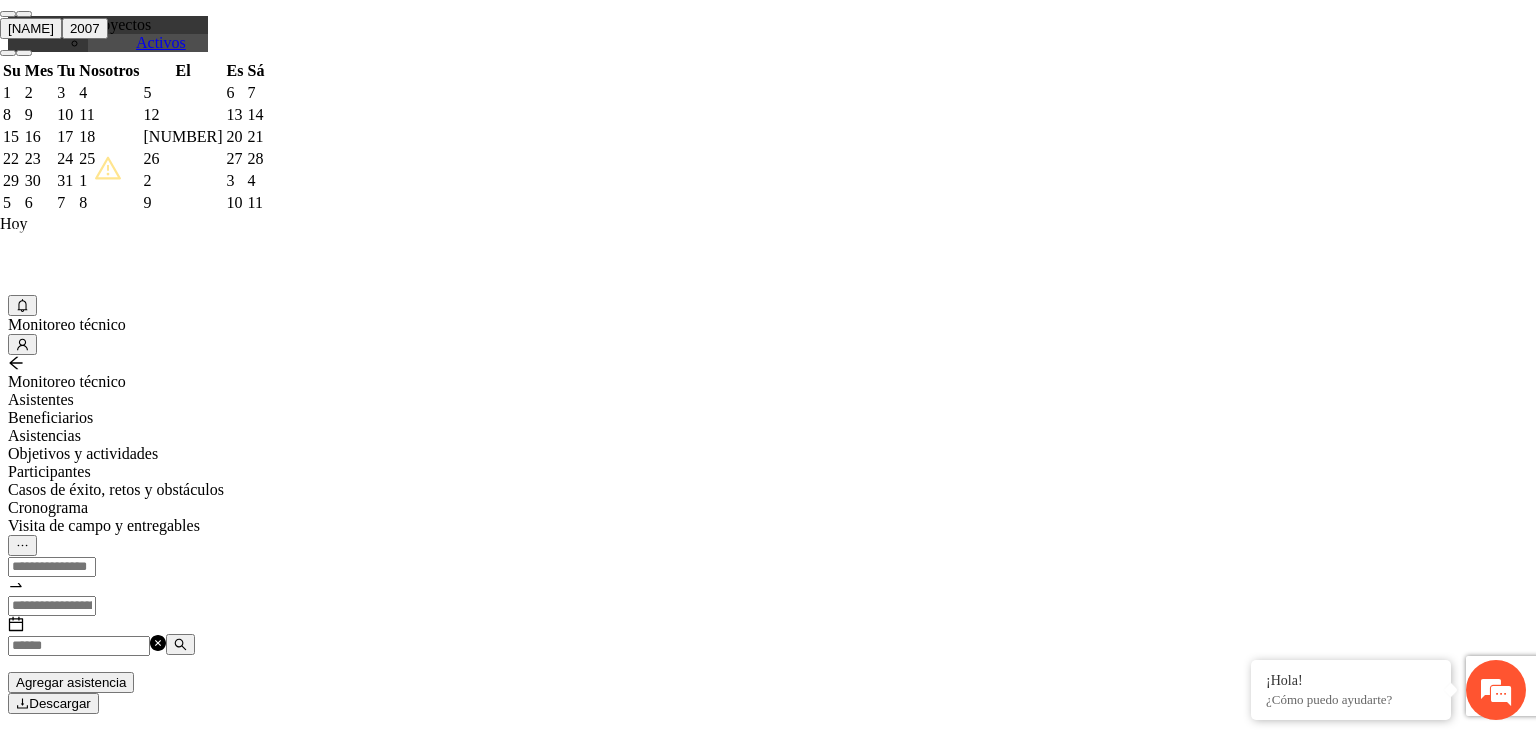 click on "31" at bounding box center [66, 181] 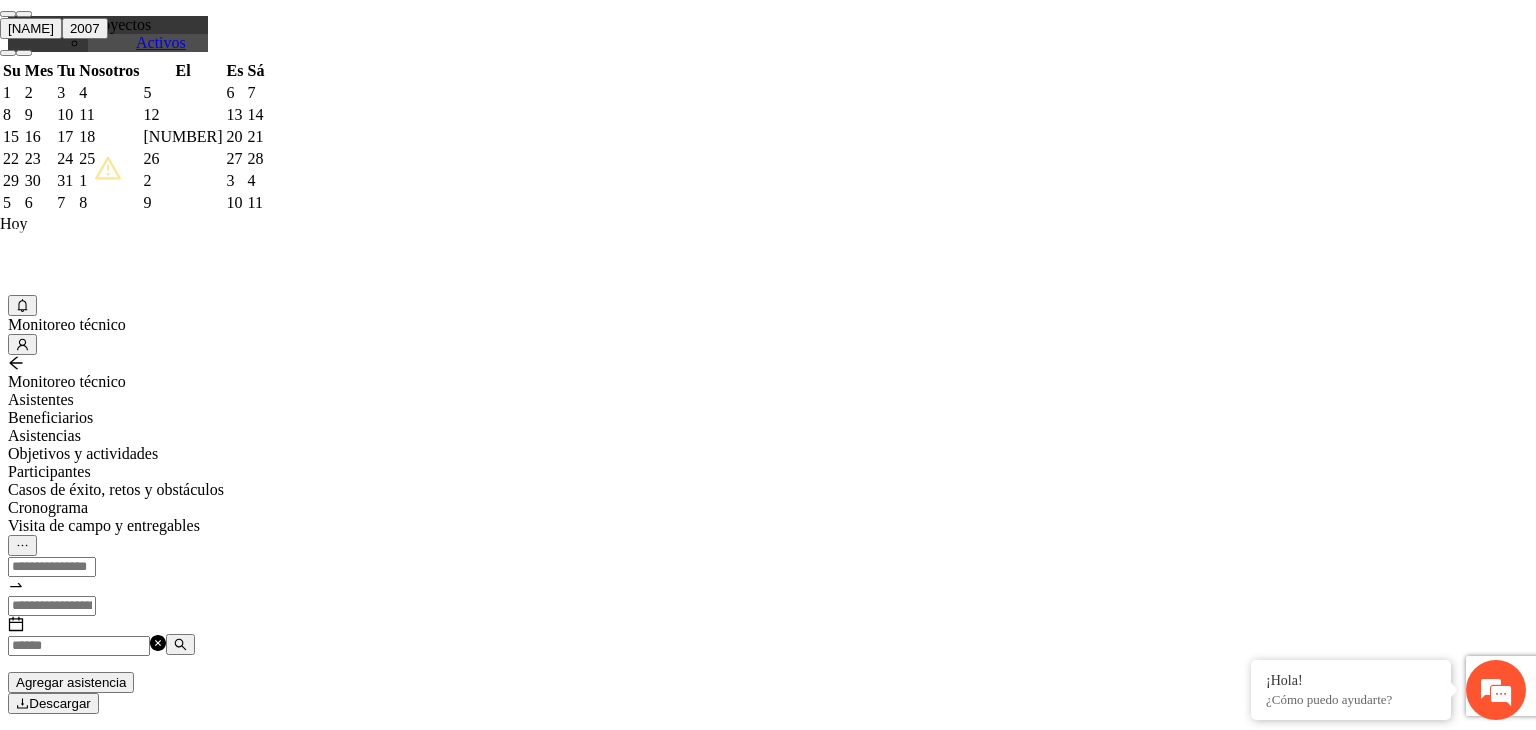 scroll, scrollTop: 180, scrollLeft: 0, axis: vertical 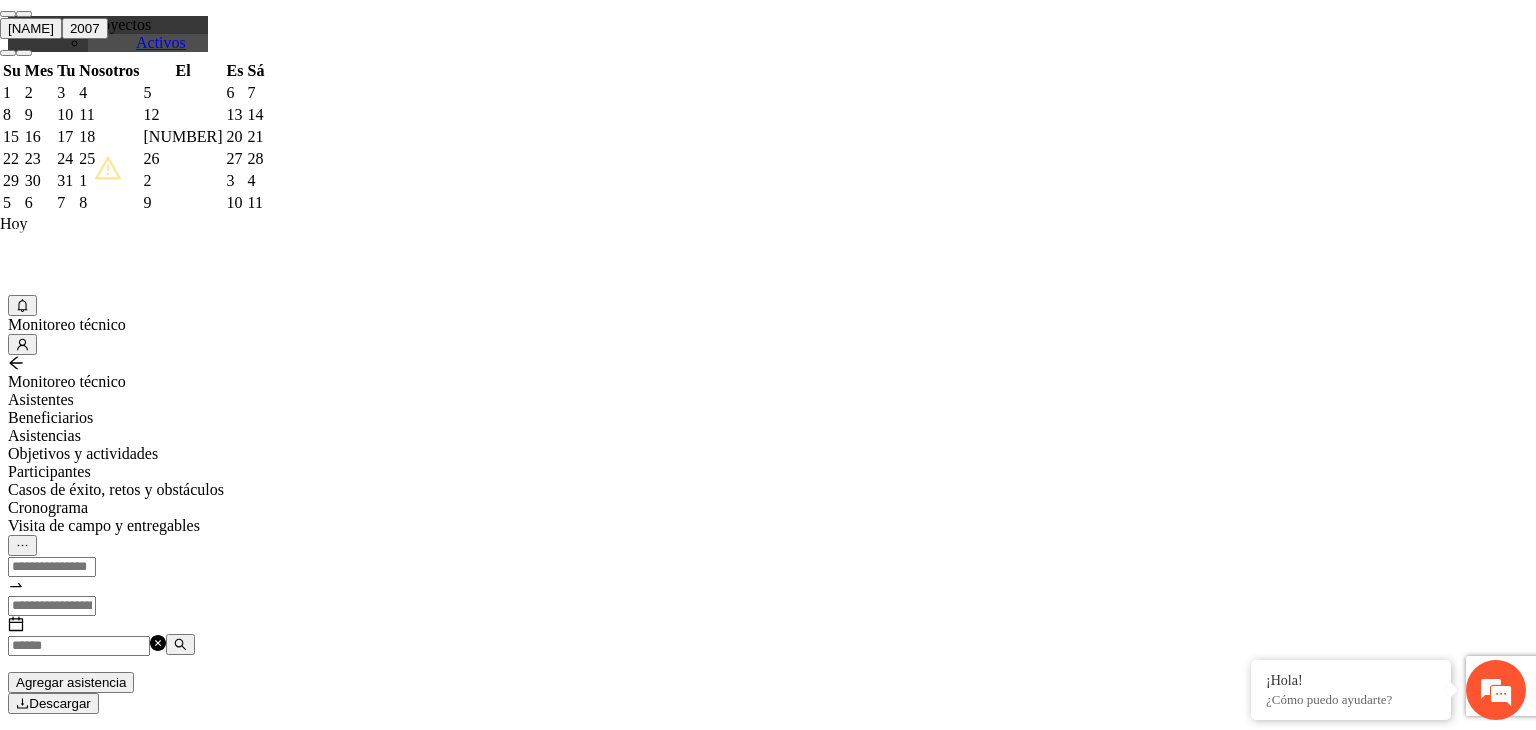 type on "[NAME]" 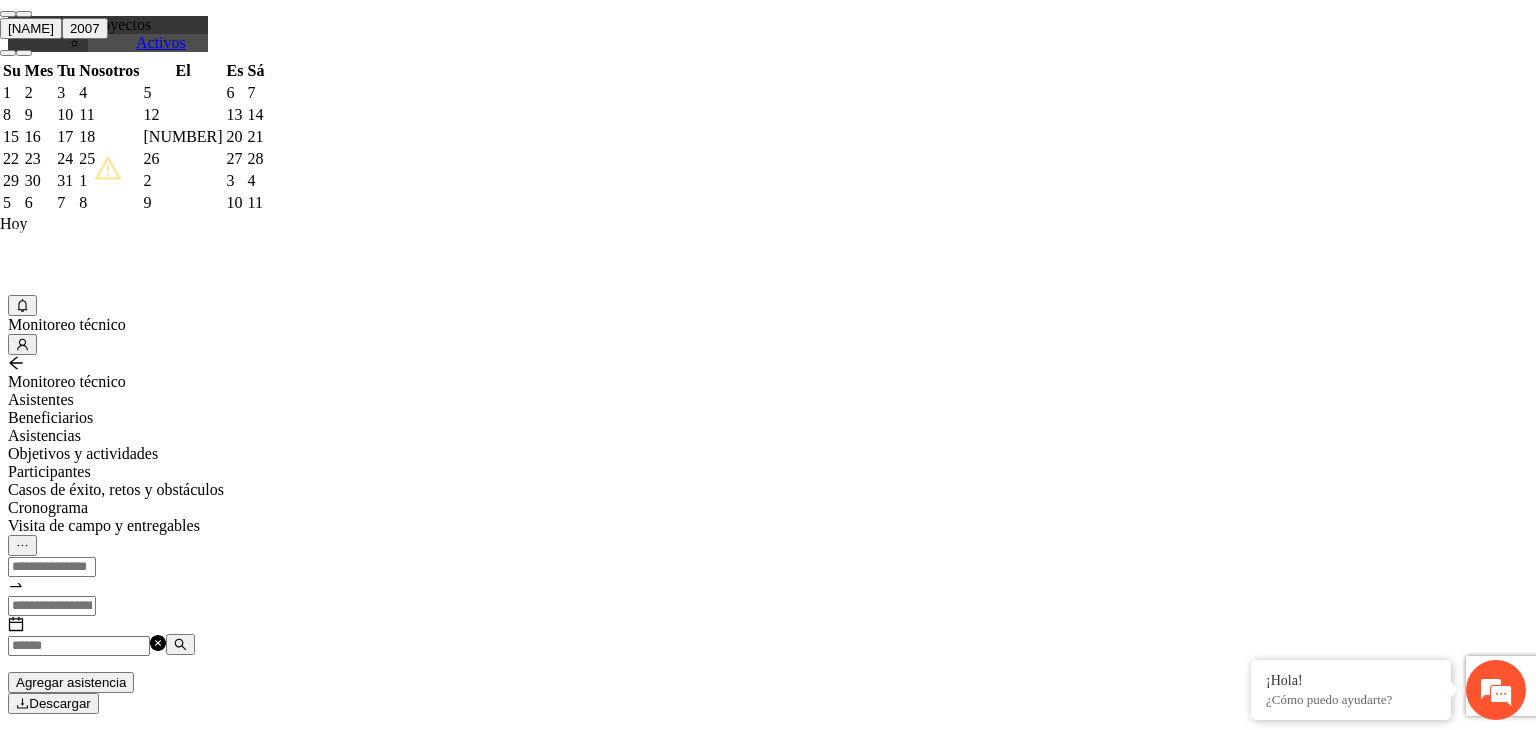 paste on "[NAME]" 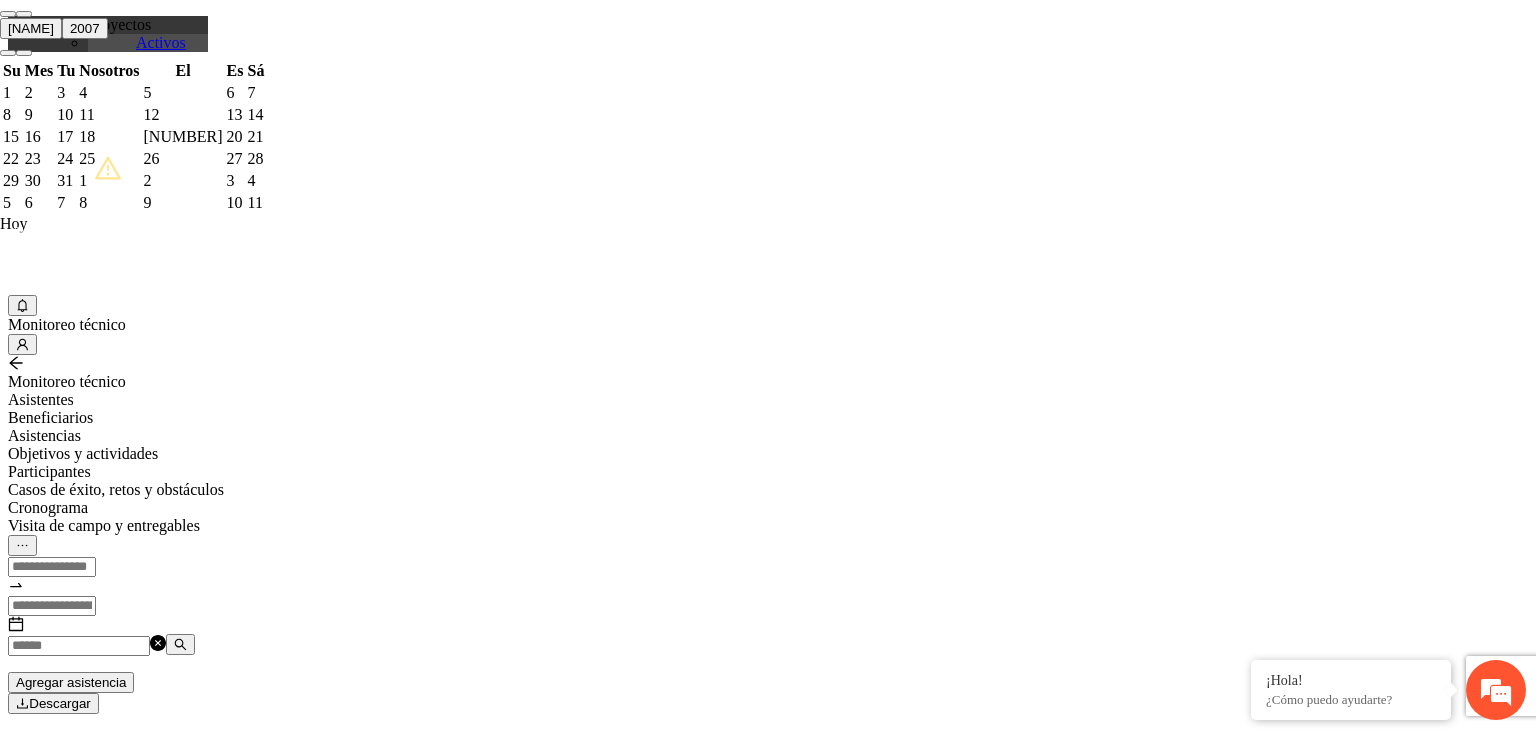type on "[NAME]" 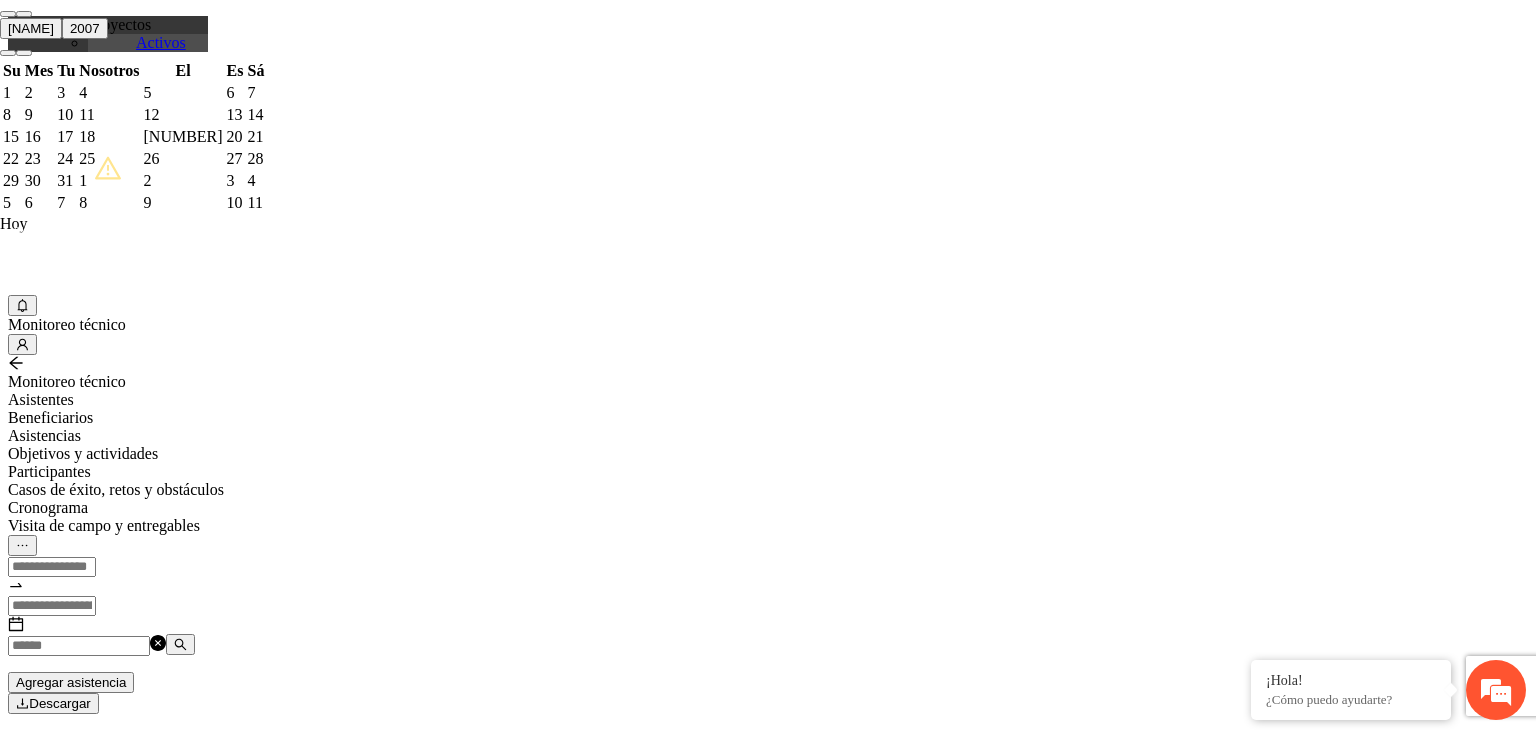 type on "**********" 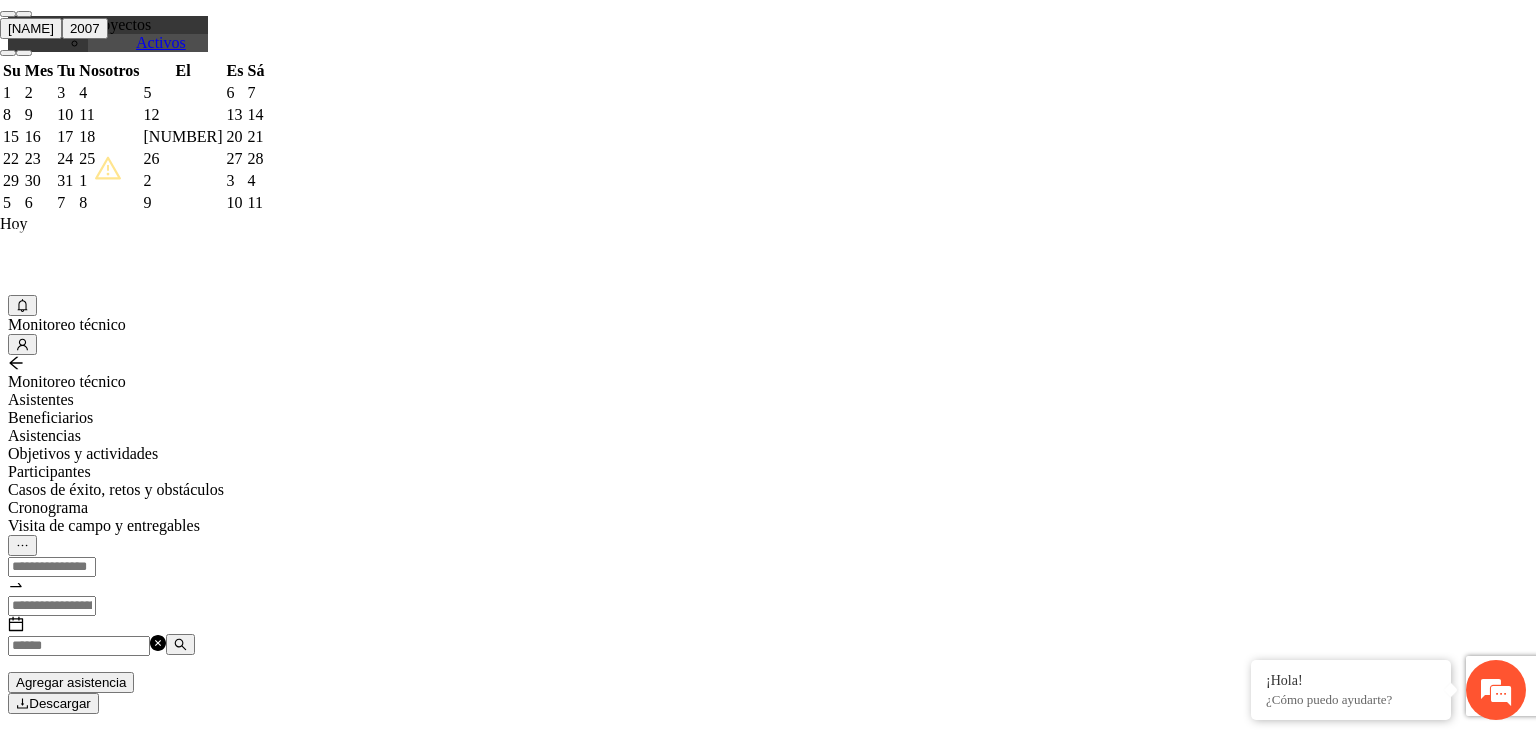 click on "Perfil del beneficiario" at bounding box center [79, 2572] 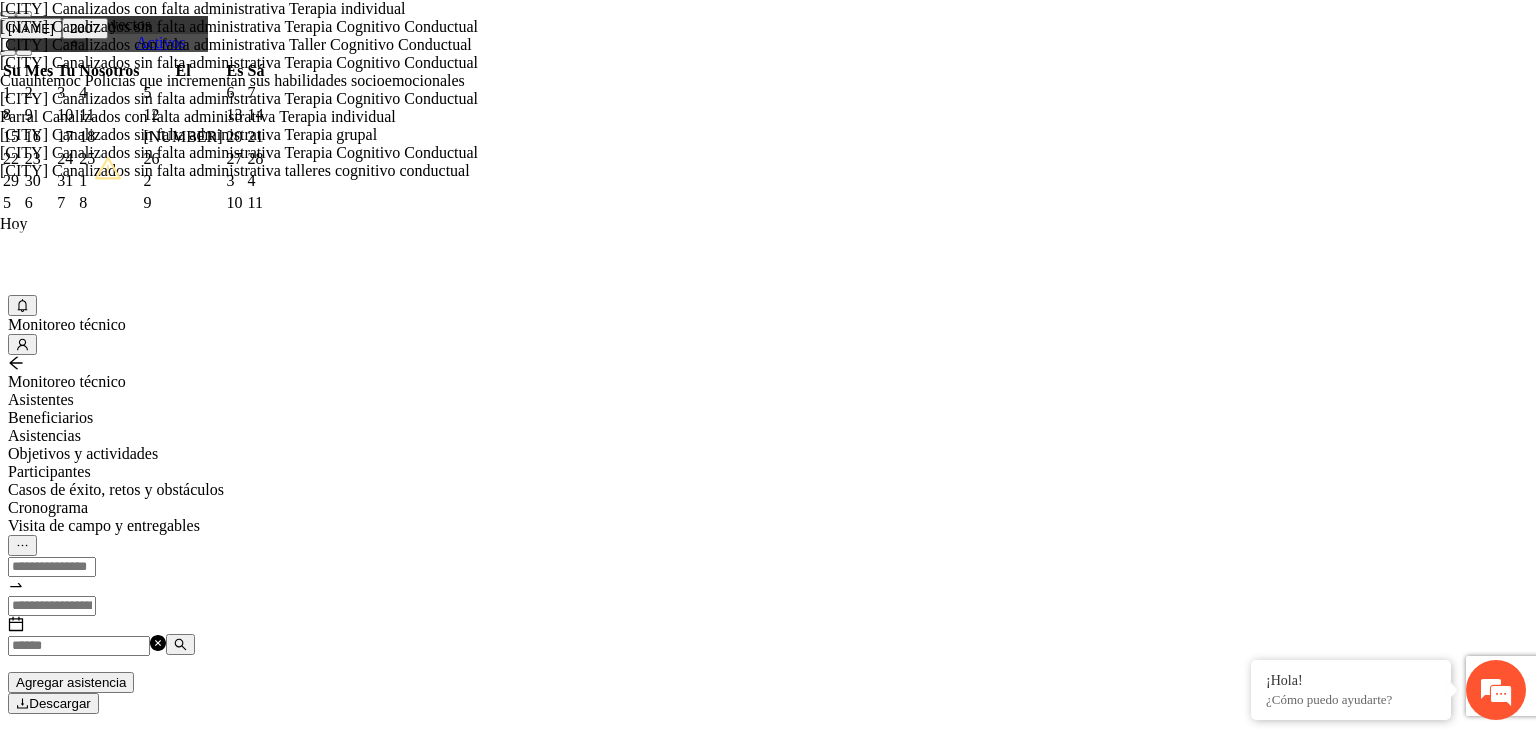 click on "Parral Canalizados con falta administrativa Terapia individual" at bounding box center (198, 116) 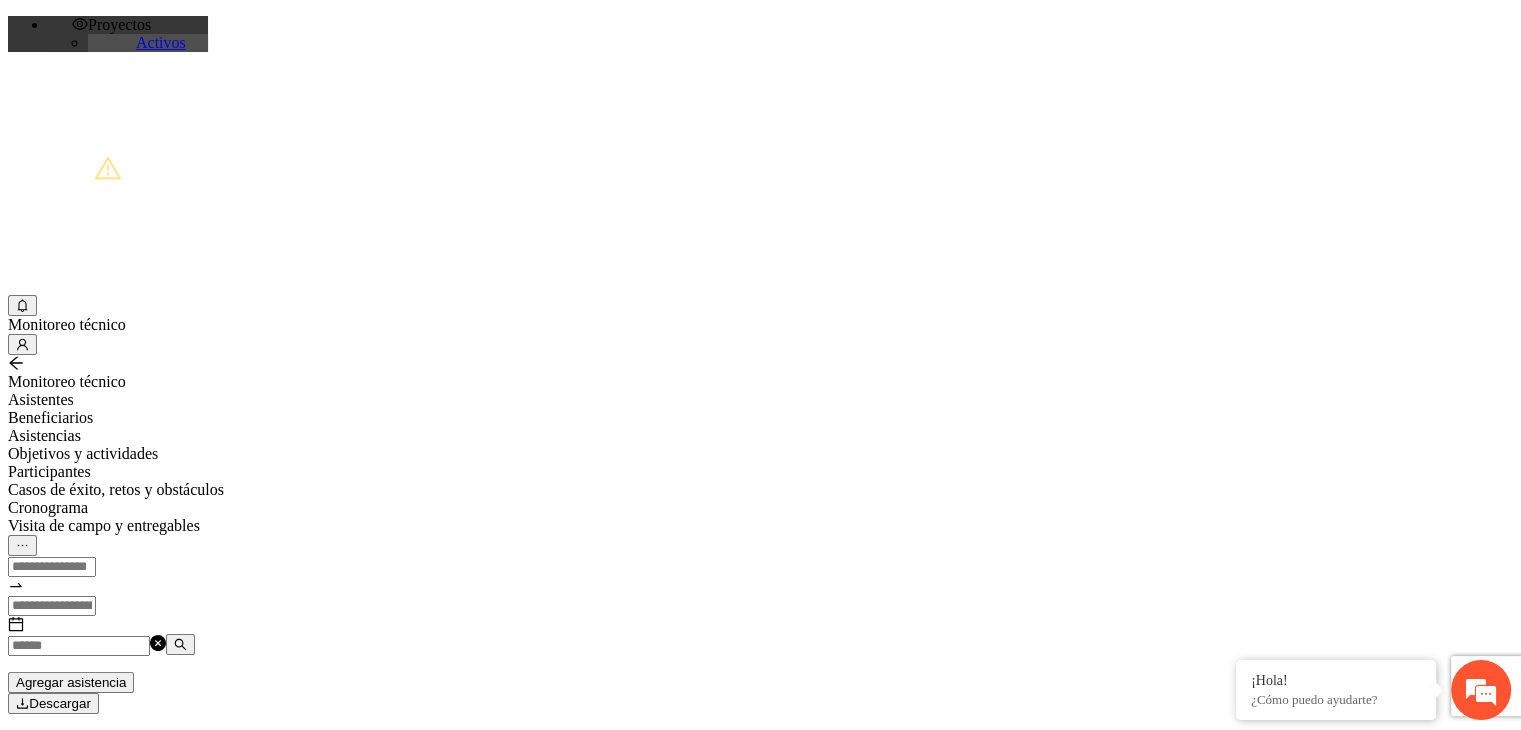 click on "Agregar asistentes" at bounding box center (78, 740) 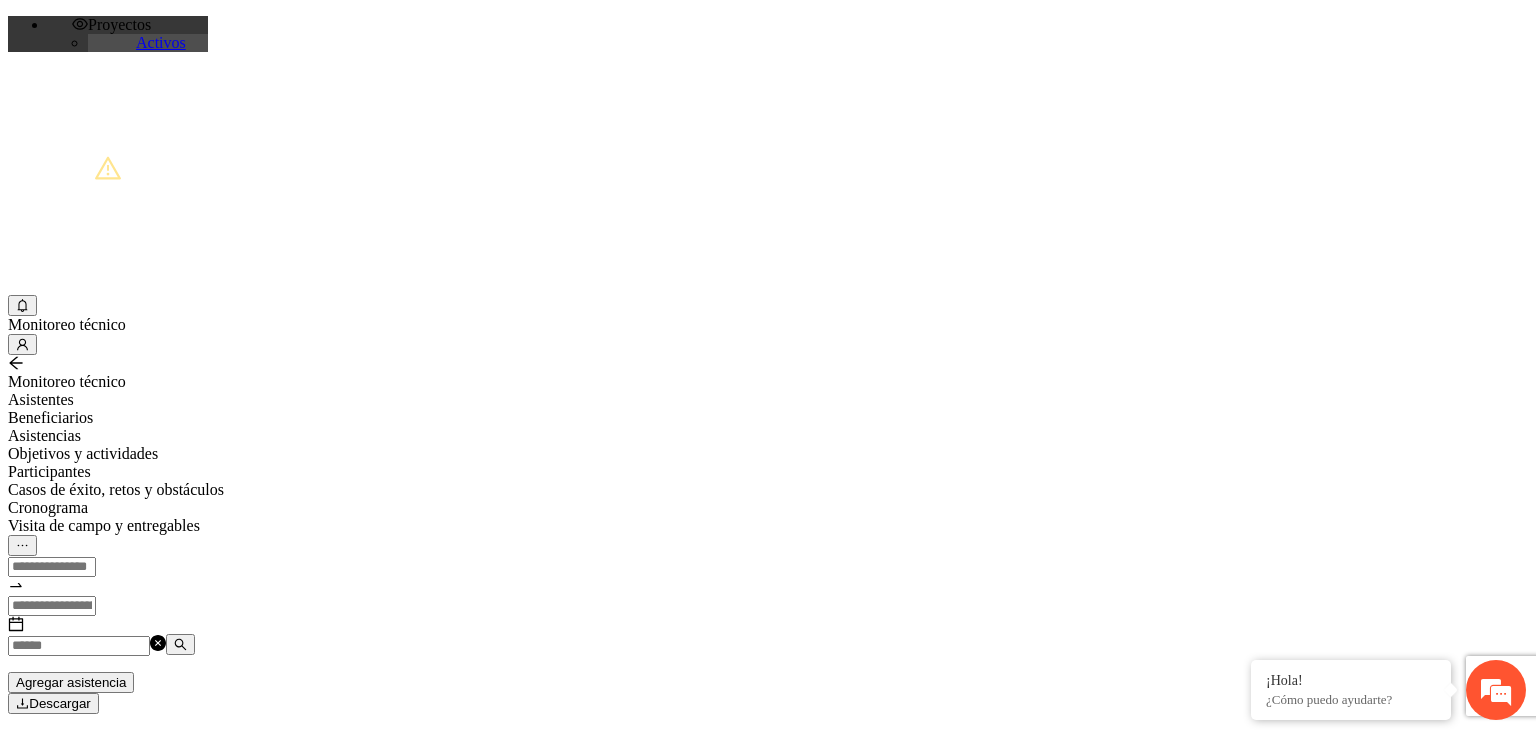click on "Nombre:" at bounding box center [79, 2146] 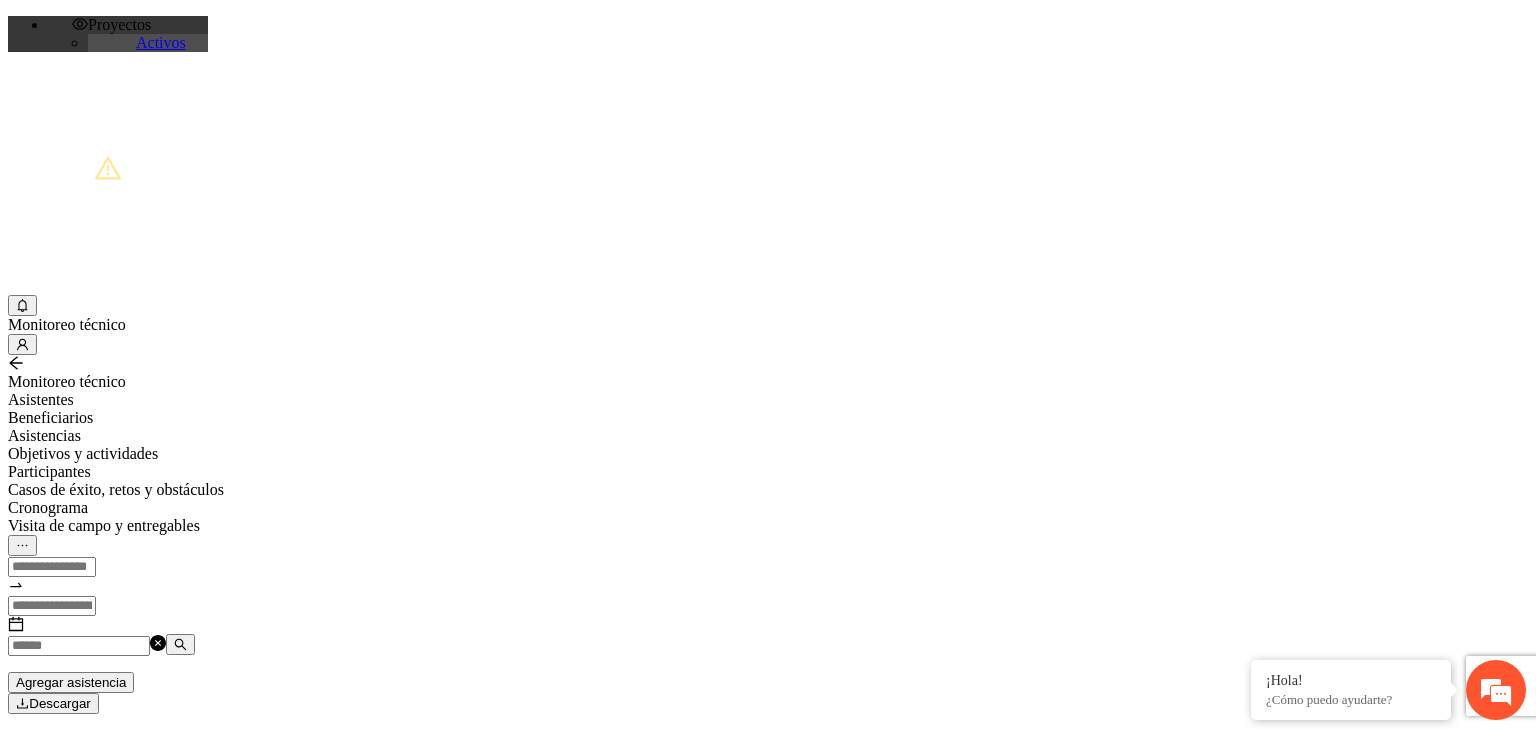 type on "[NAME]" 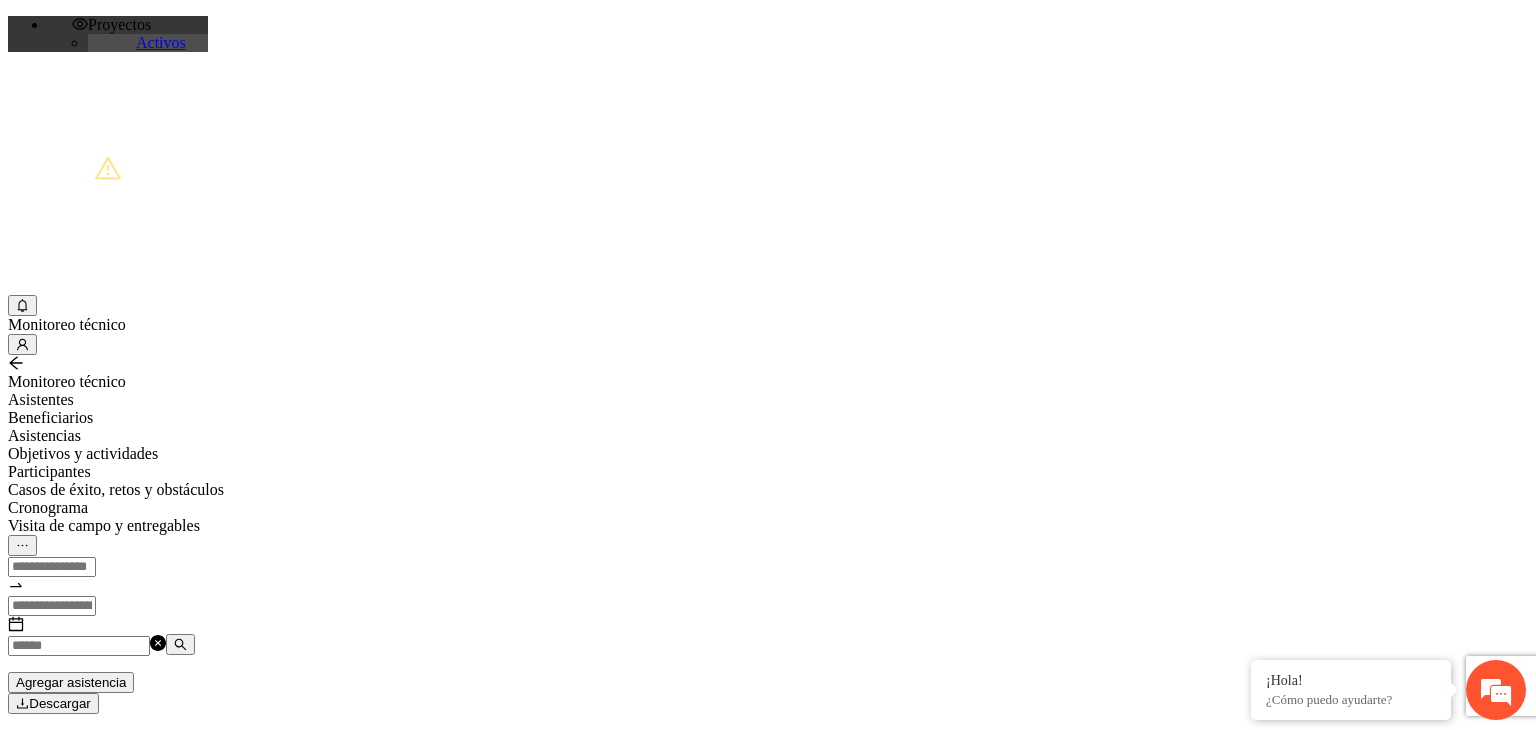 type on "[NAME]" 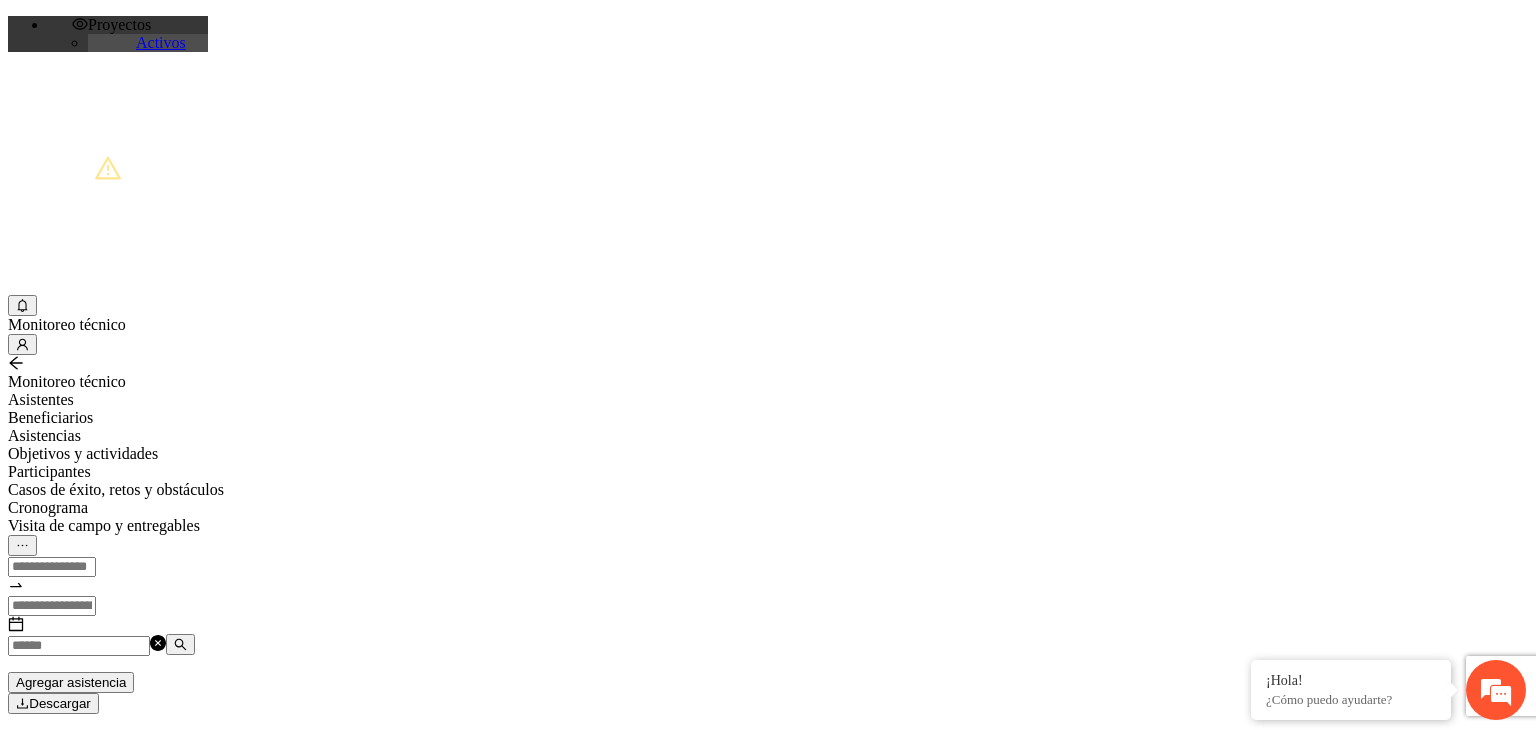 click on "Apellido 2:" at bounding box center (79, 2224) 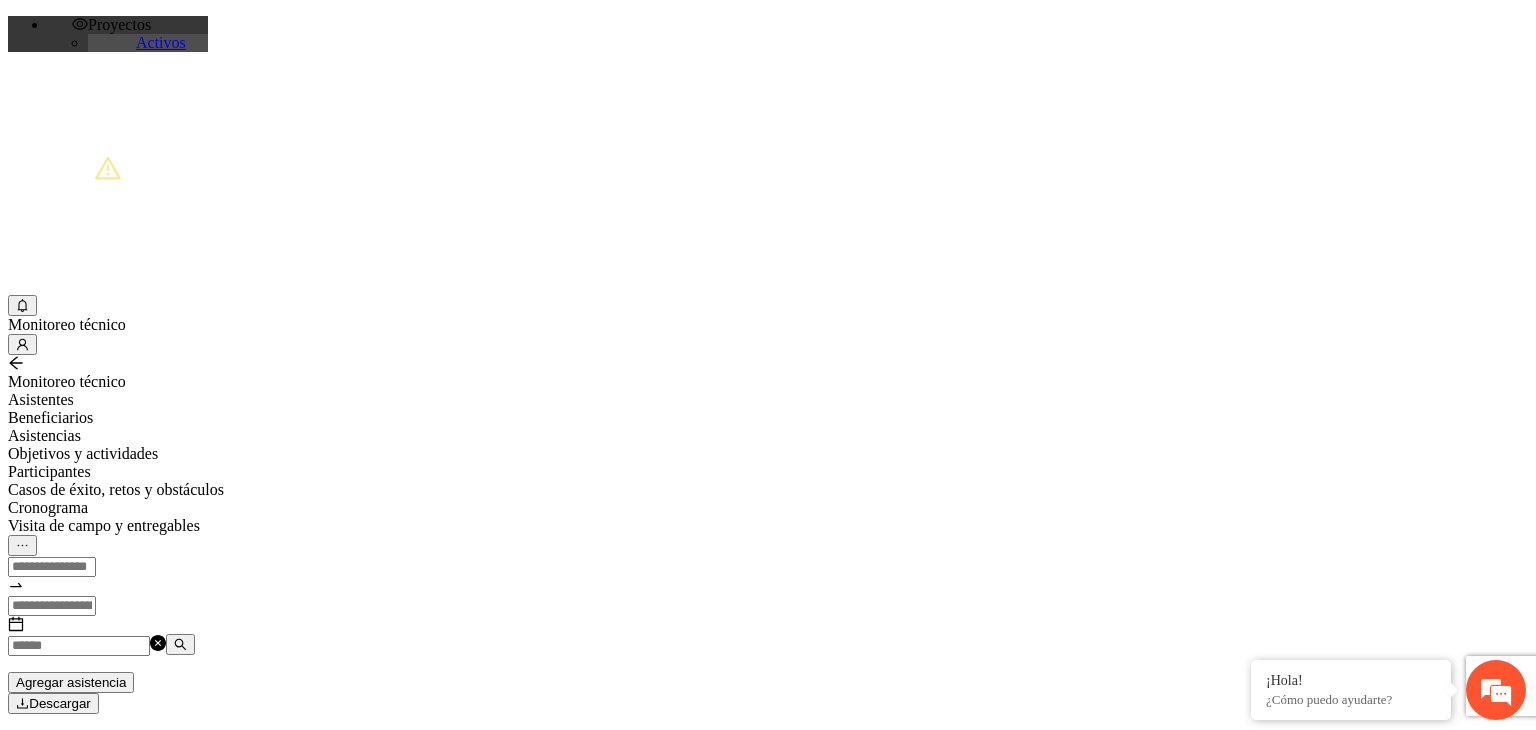 type on "[NAME]" 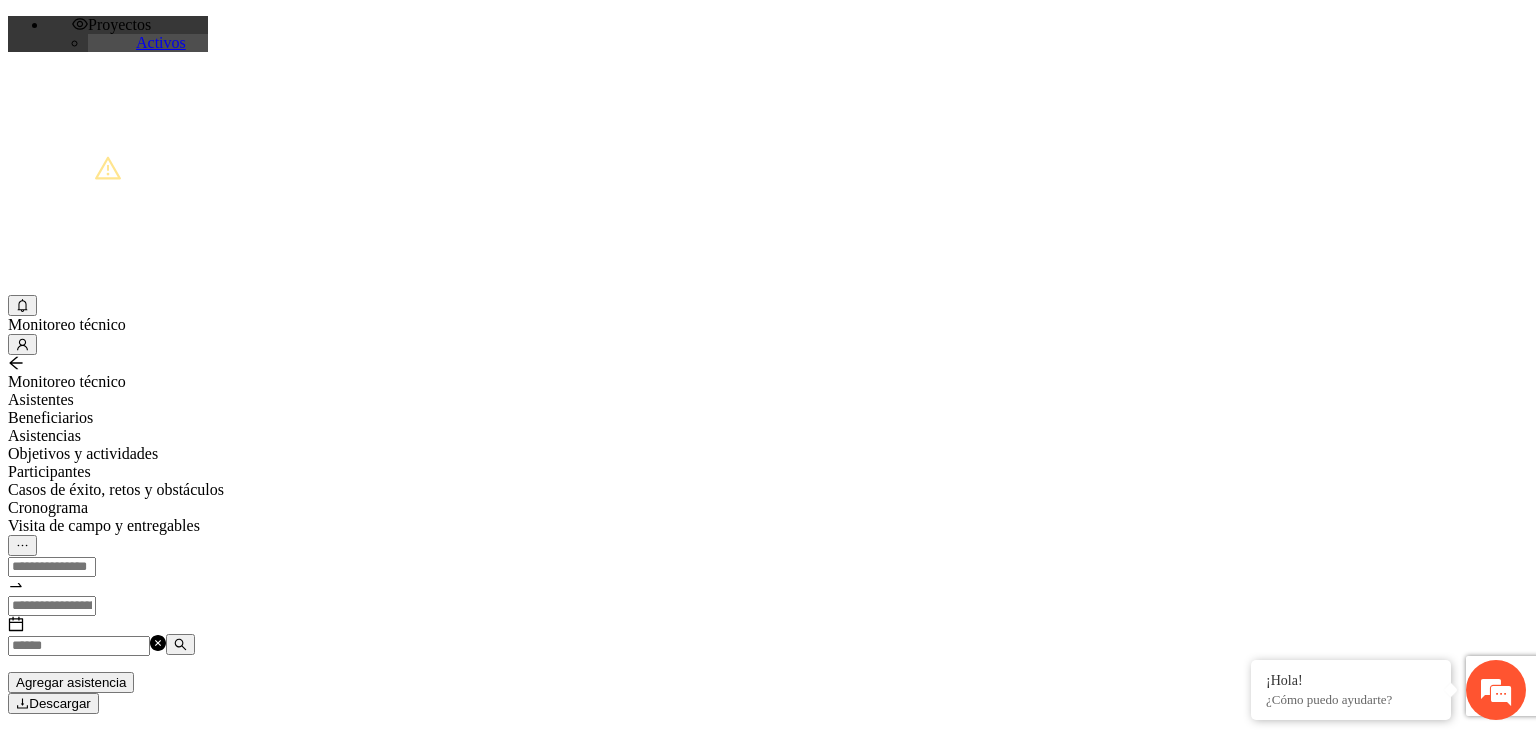 click on "Fecha de nacimiento:" at bounding box center [52, 2302] 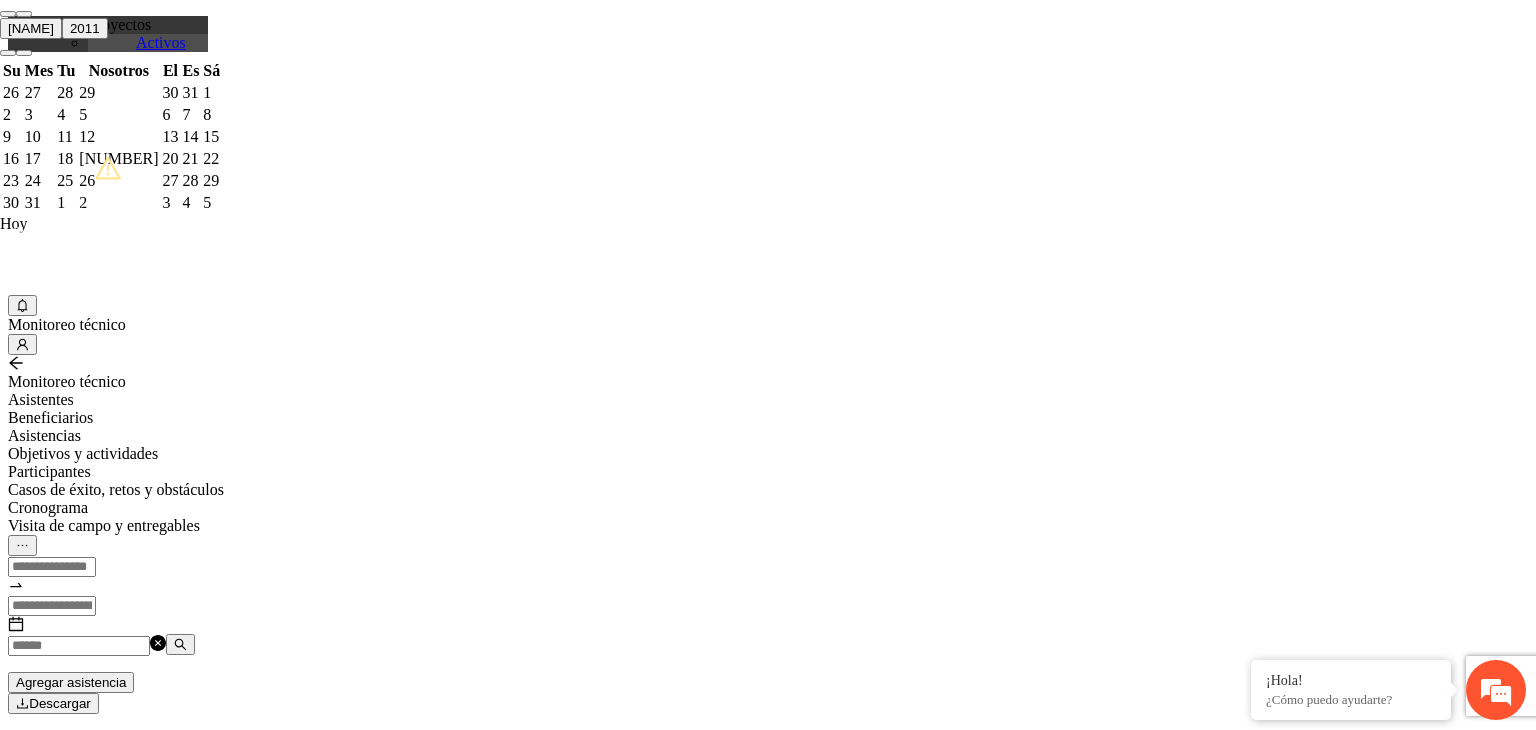 click on "6" at bounding box center [170, 115] 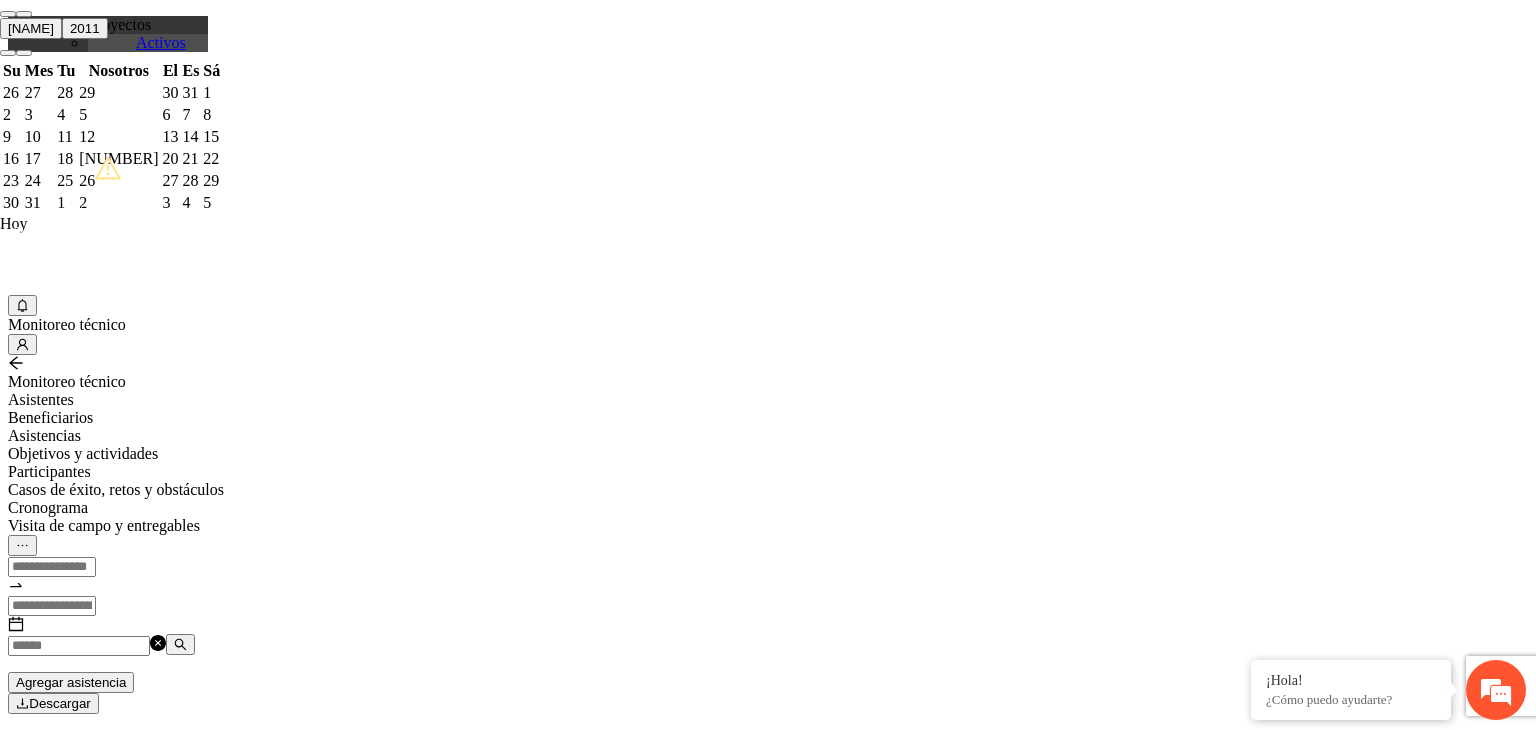 type on "[NAME]" 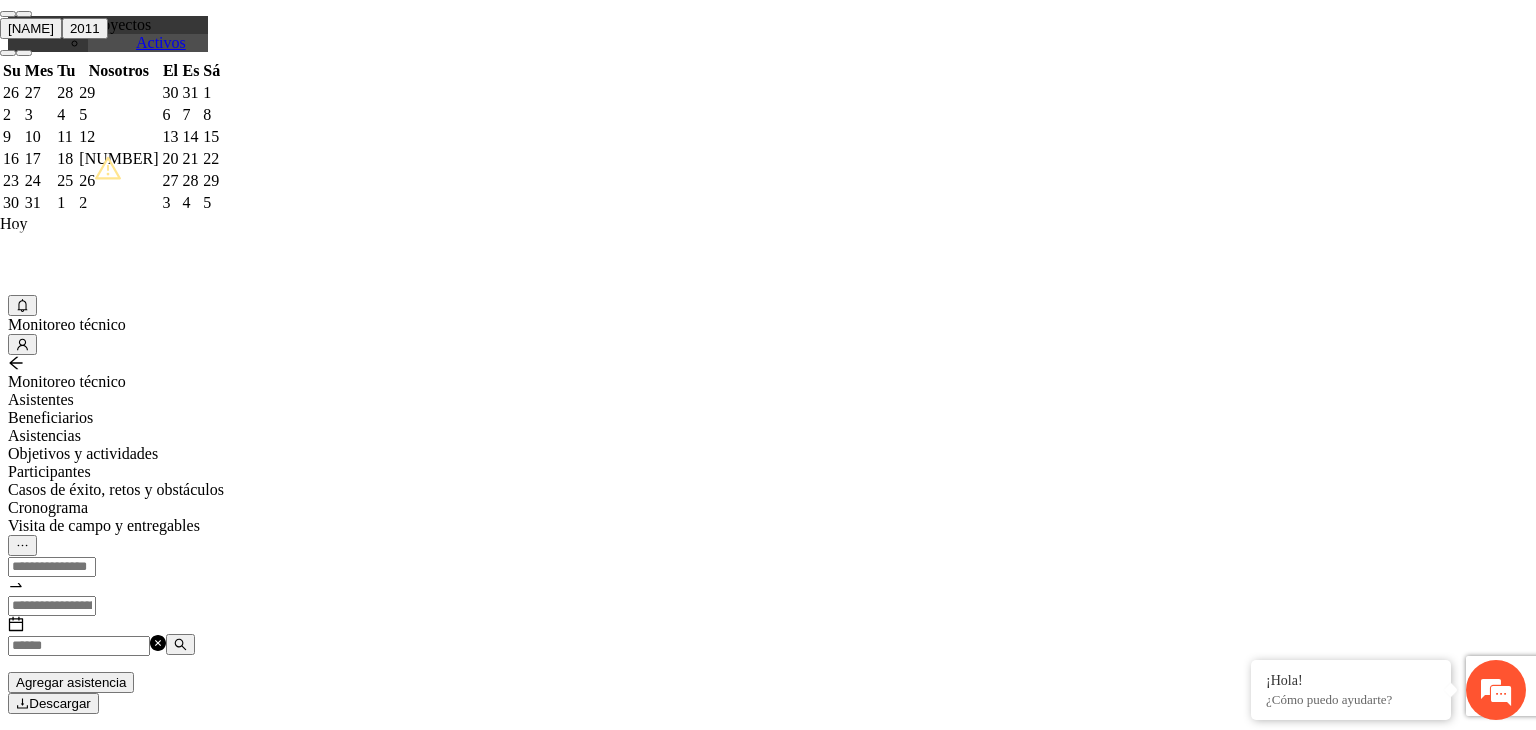 click on "CURP:" at bounding box center (79, 2341) 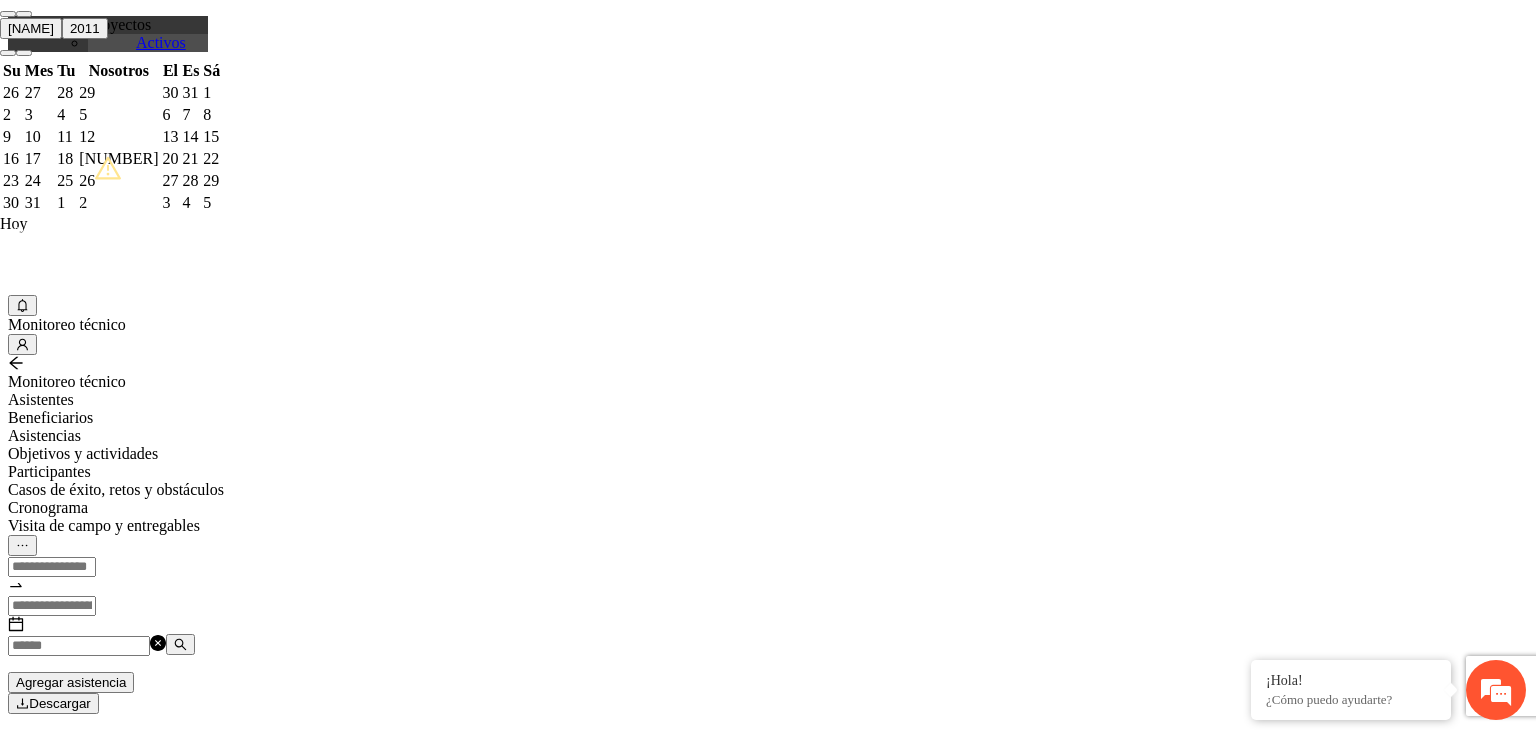 paste on "[NAME]" 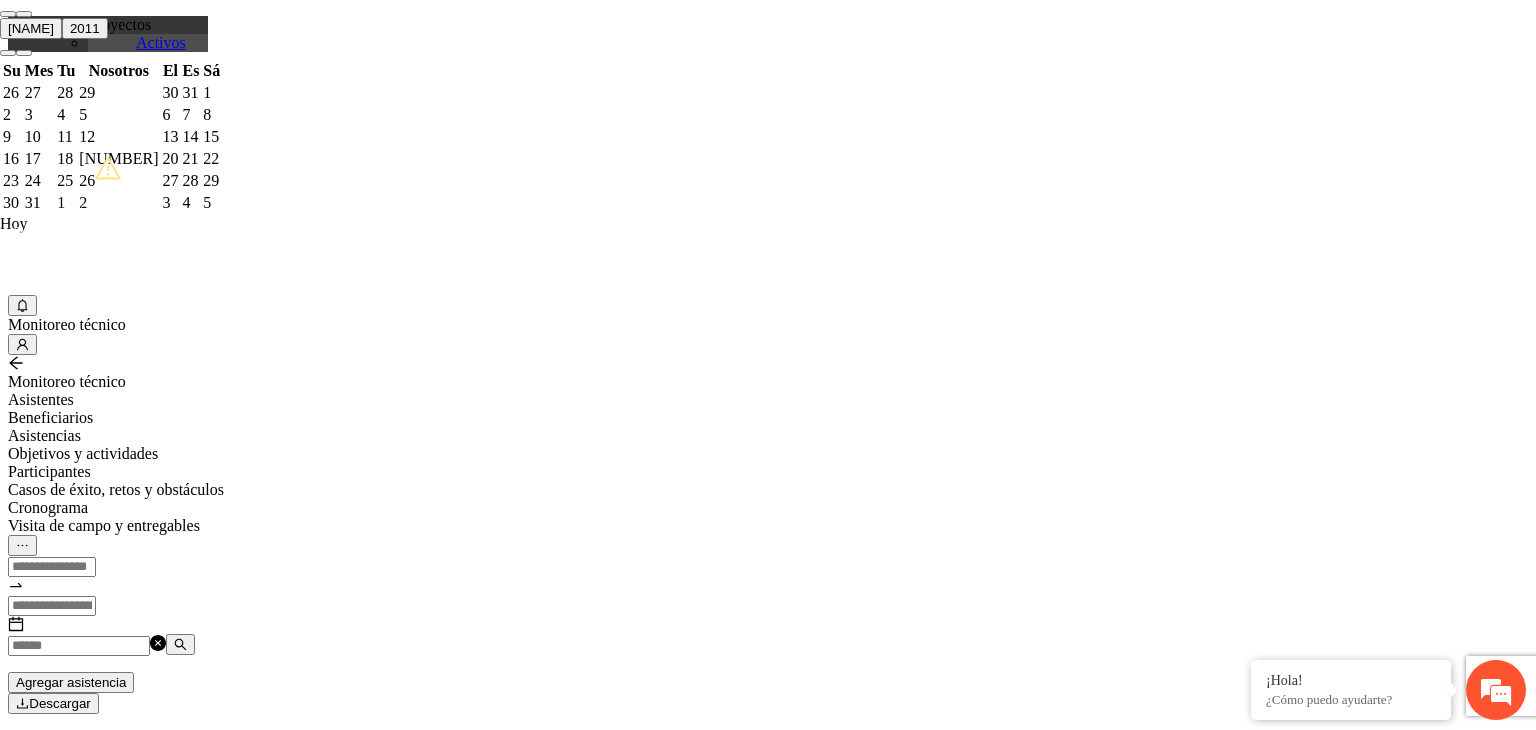 type on "[NAME]" 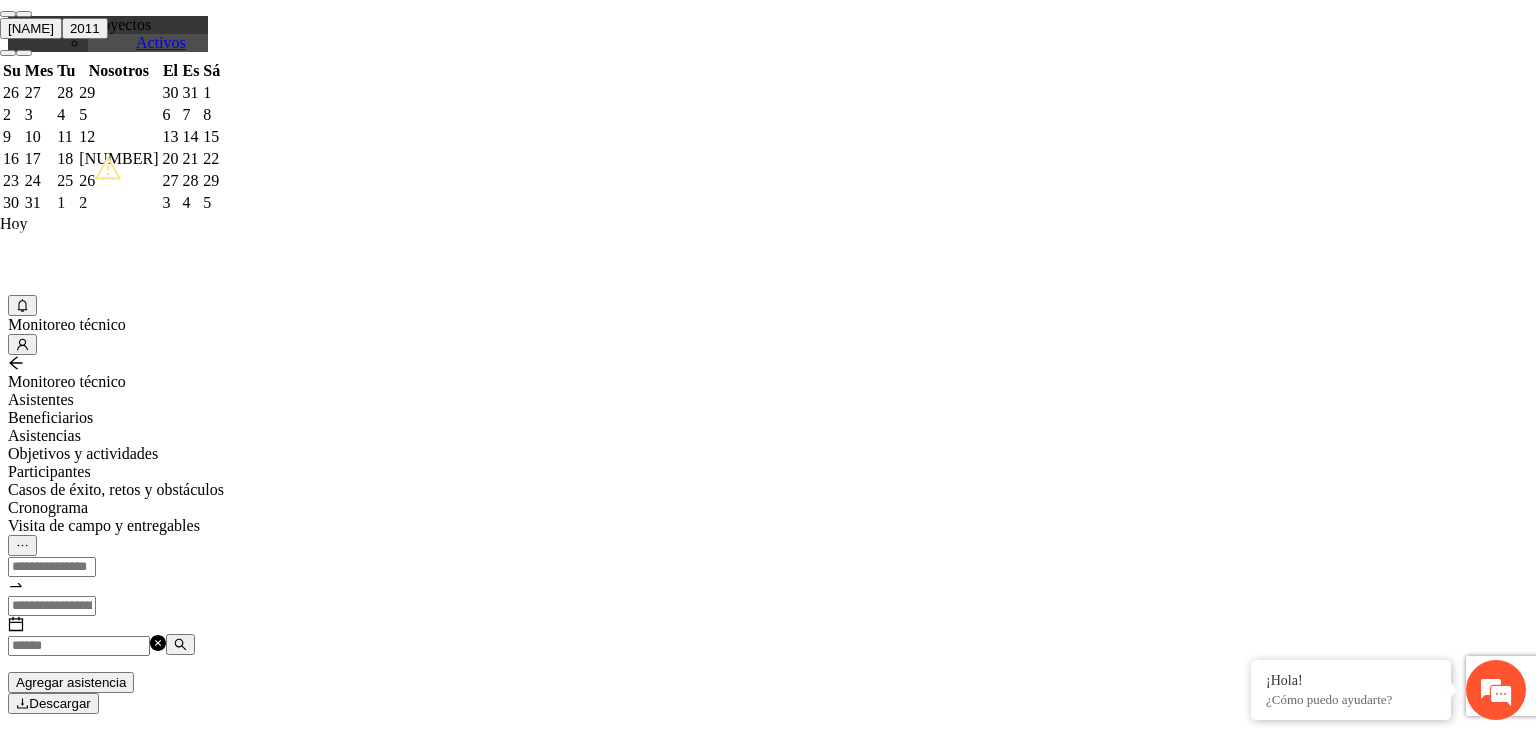 scroll, scrollTop: 406, scrollLeft: 0, axis: vertical 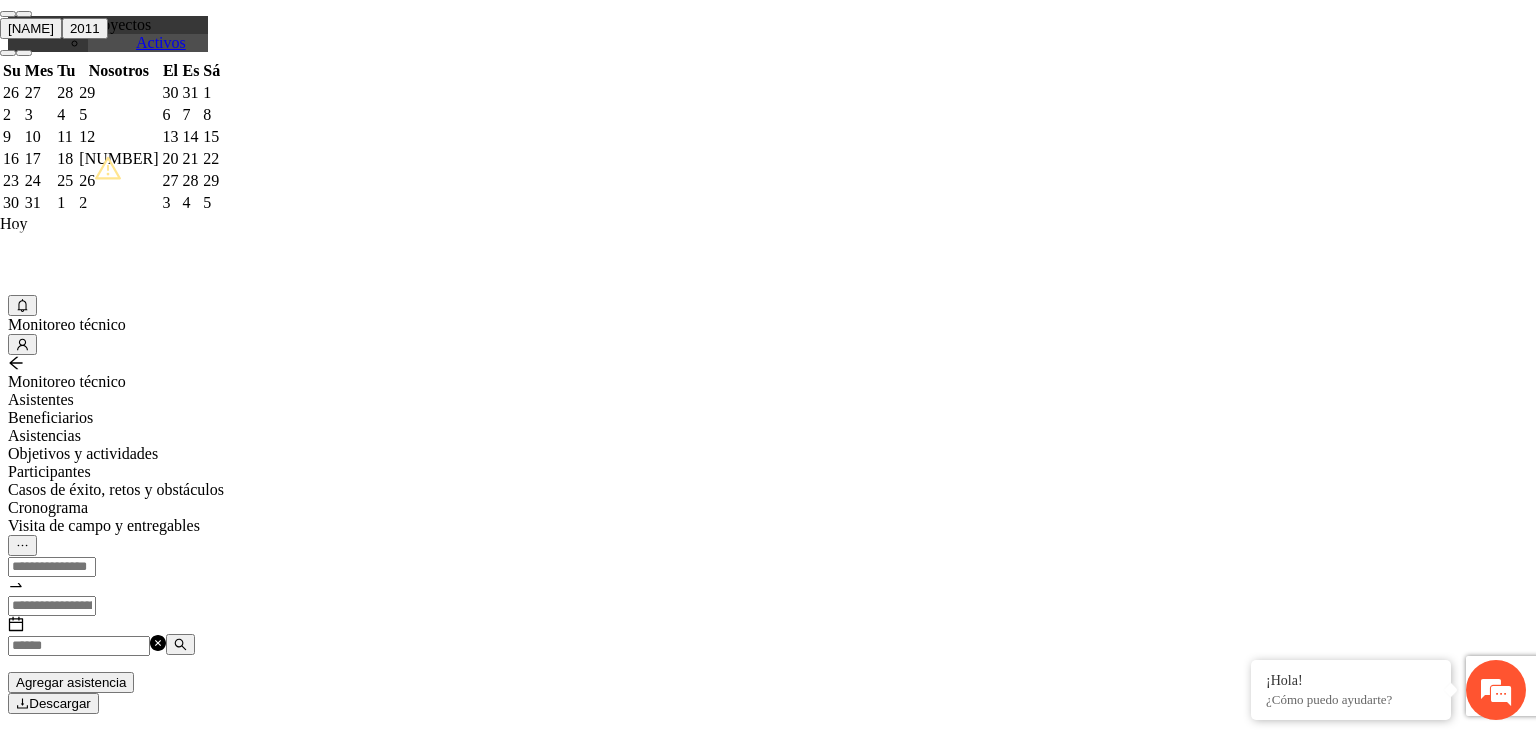 type on "[NAME]" 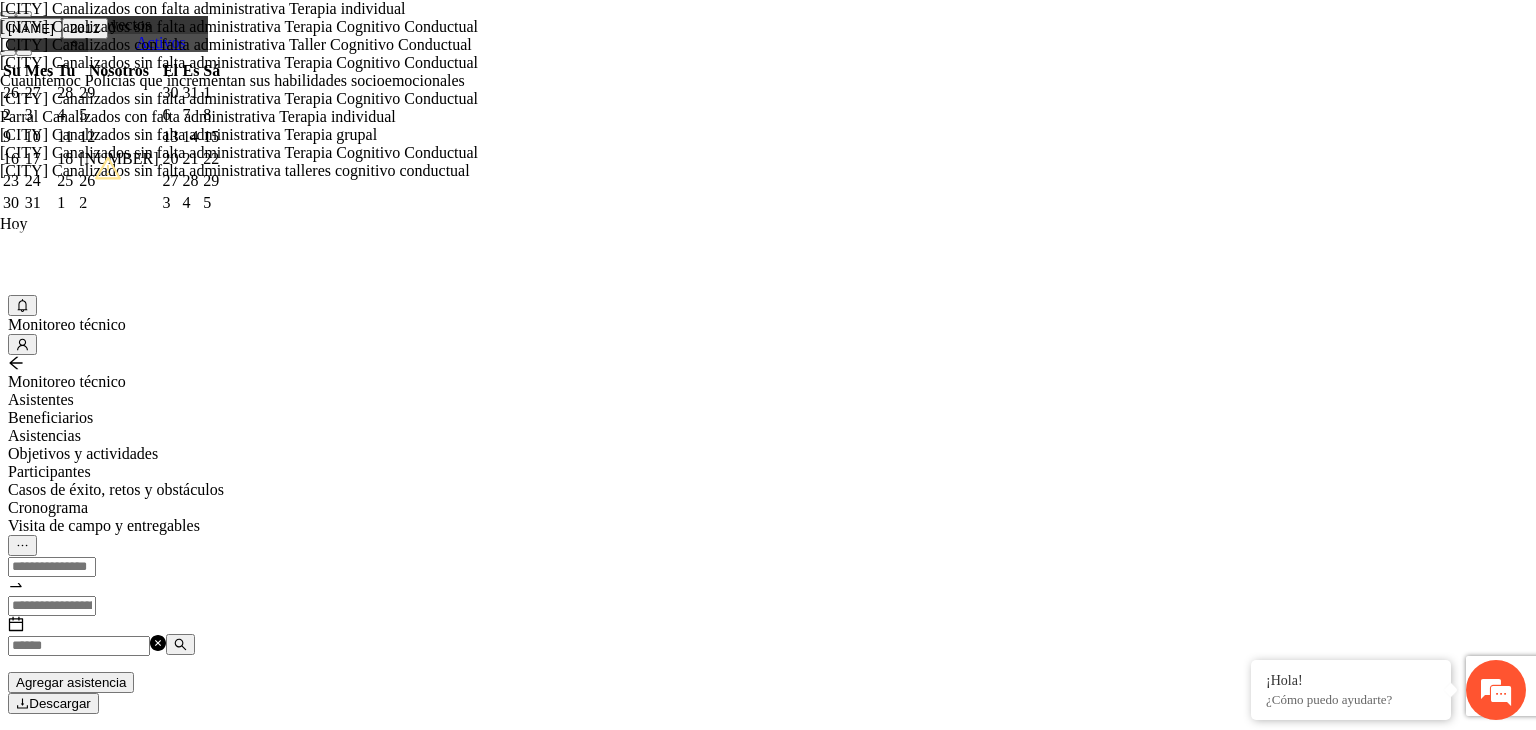 click on "Parral Canalizados con falta administrativa Terapia individual" at bounding box center [198, 116] 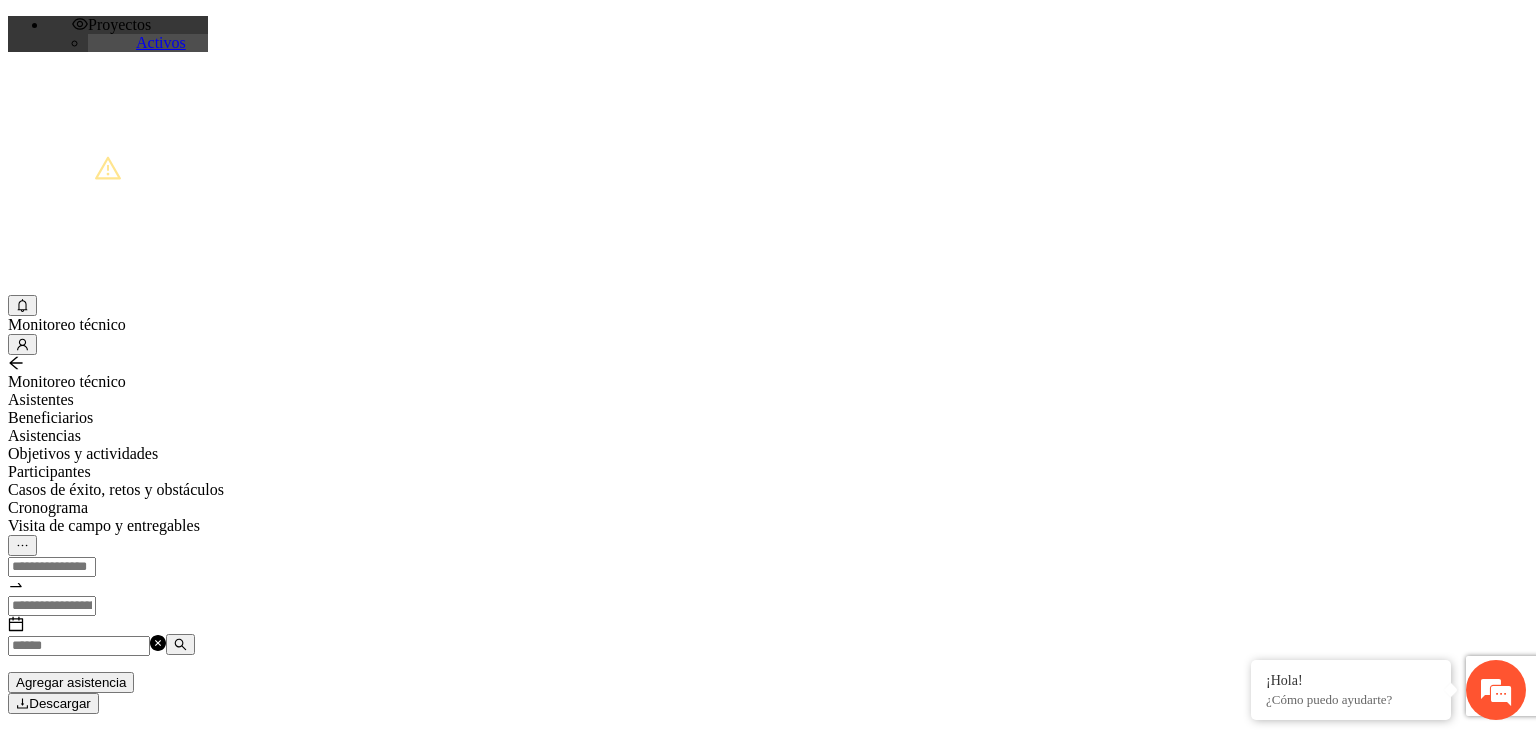 scroll, scrollTop: 341, scrollLeft: 0, axis: vertical 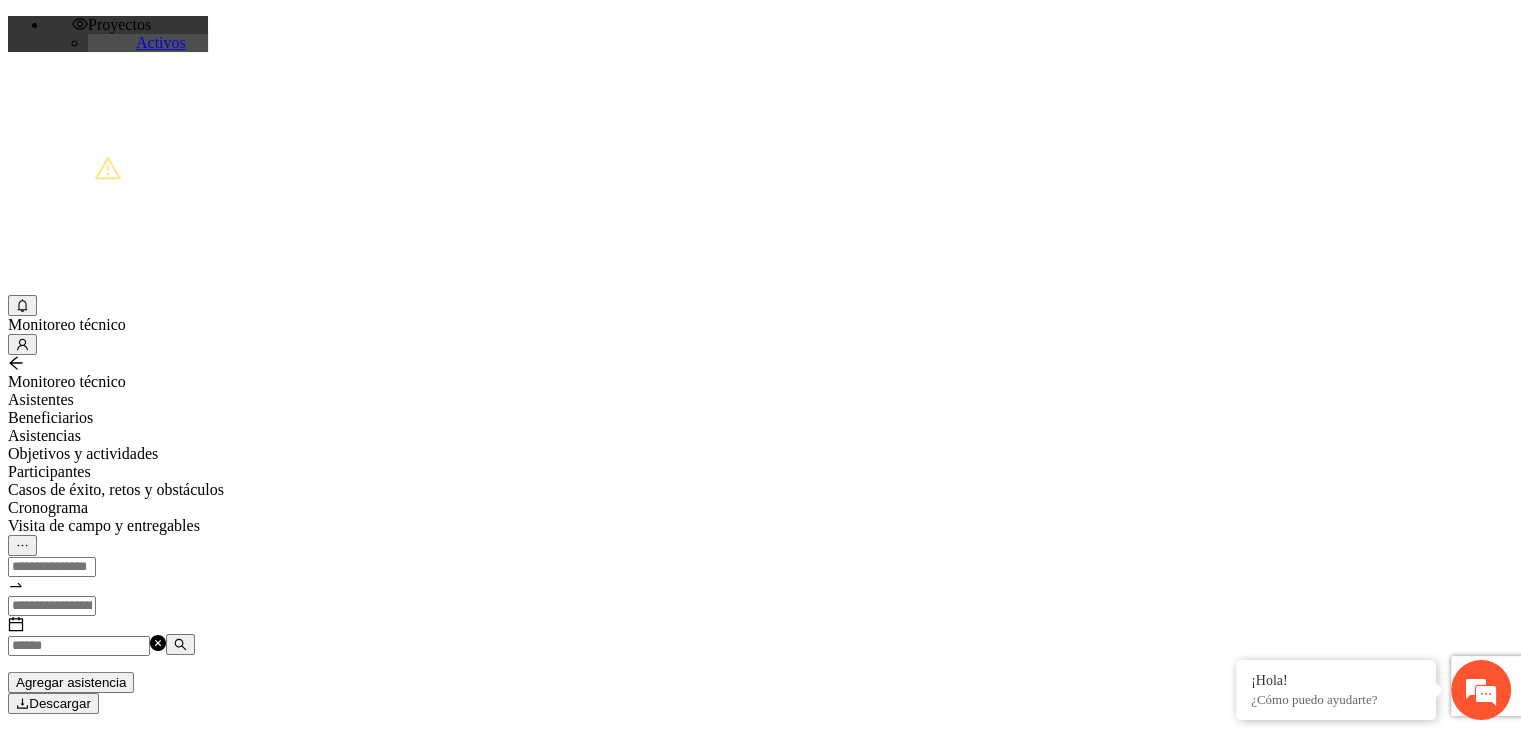 click on "Agregar asistentes" at bounding box center [78, 740] 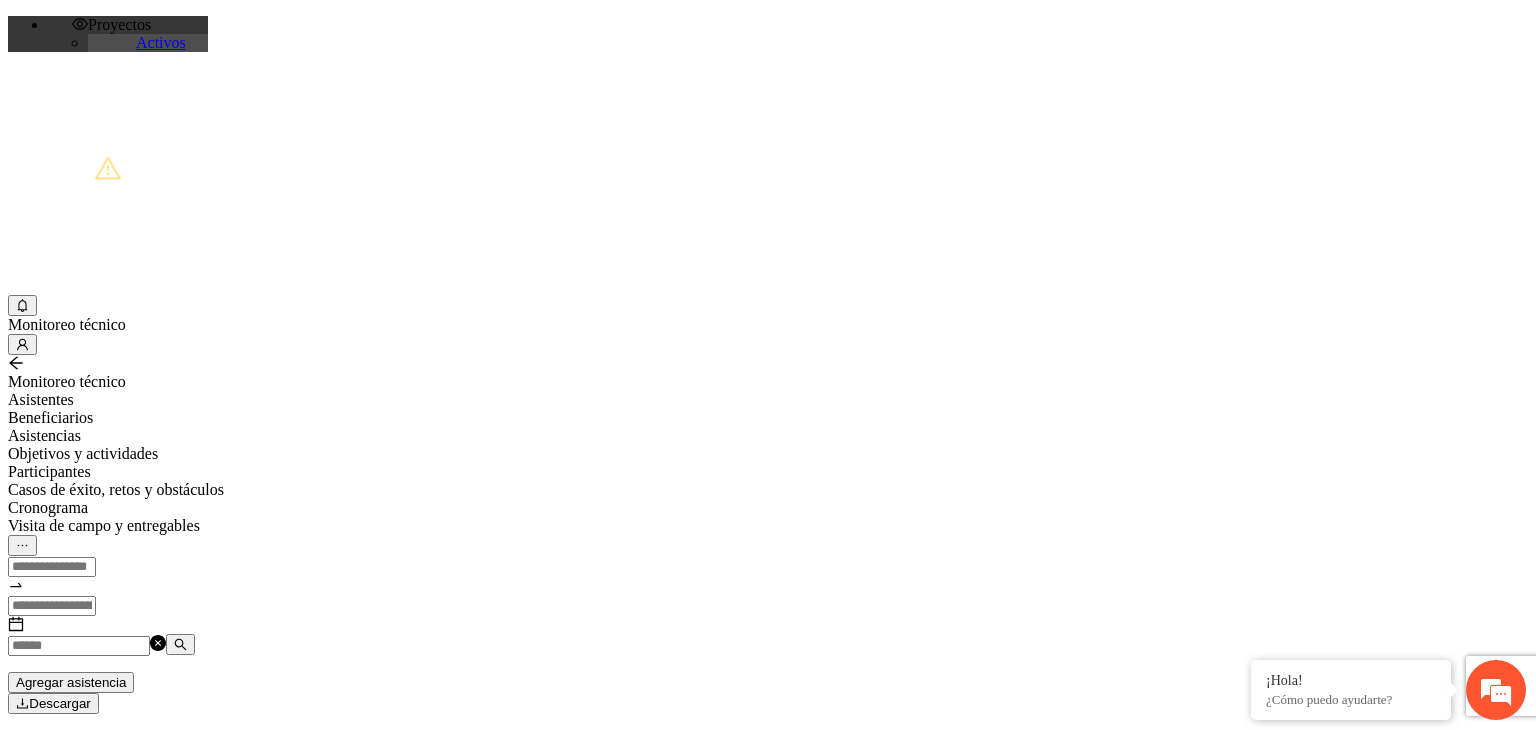 click on "Nombre:" at bounding box center (79, 2146) 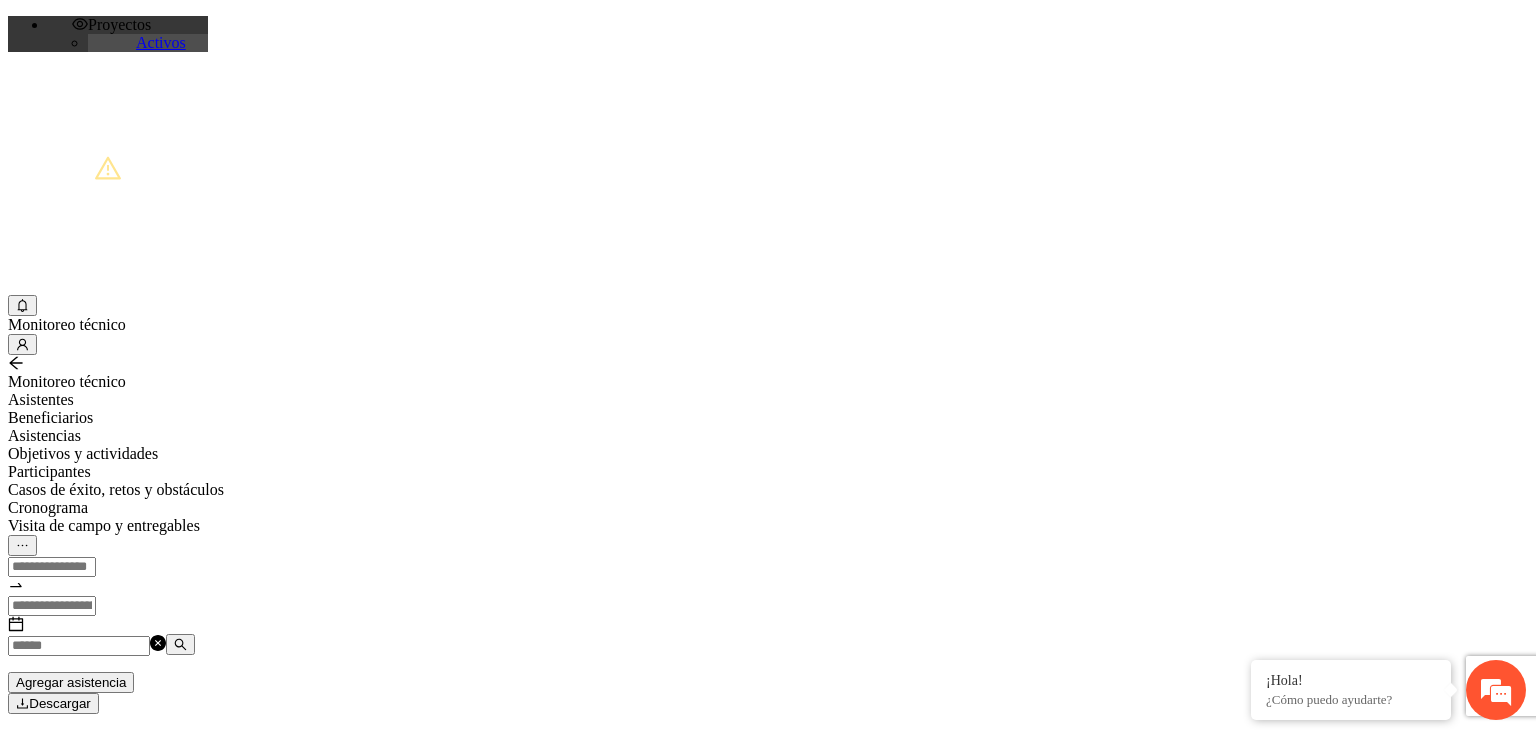 type on "*****" 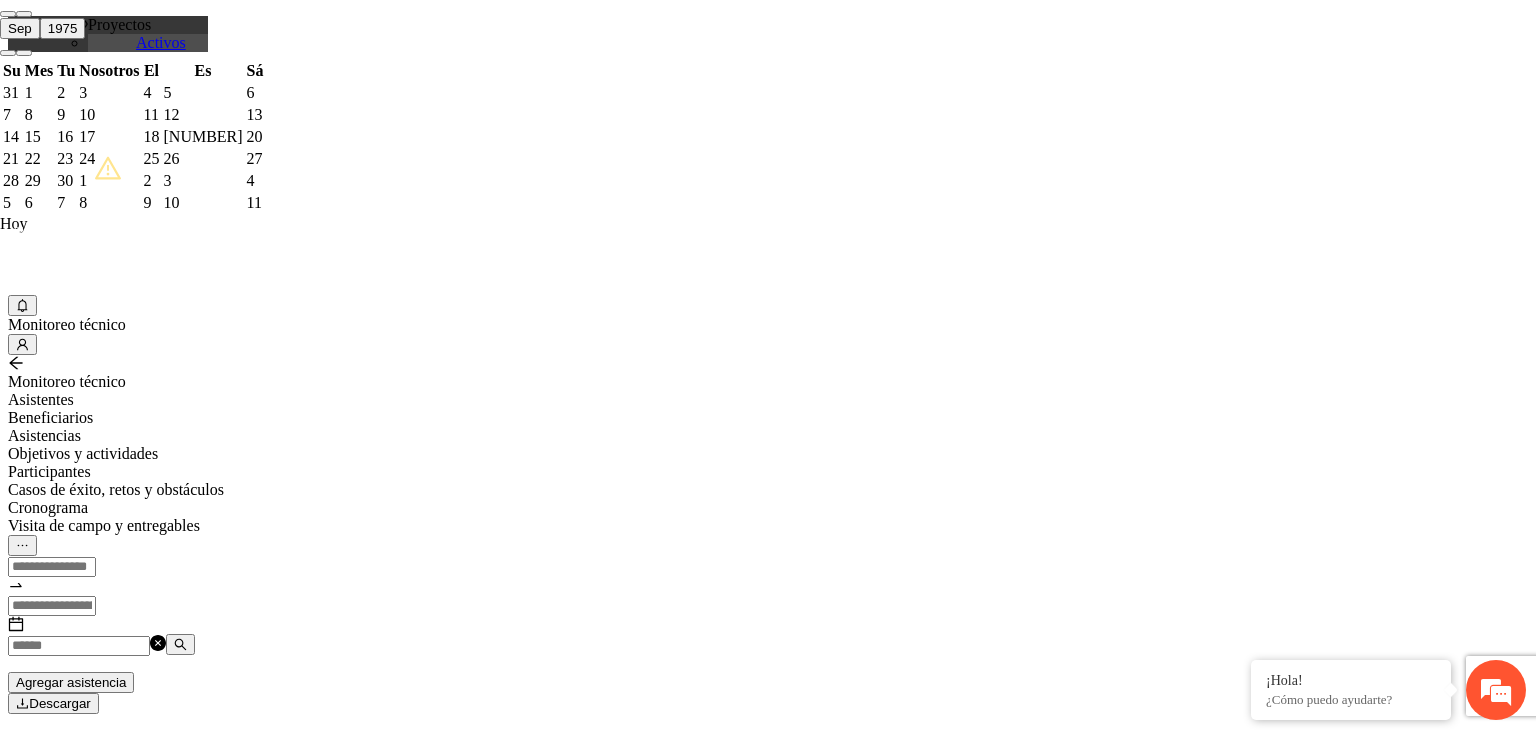 click on "1" at bounding box center [39, 93] 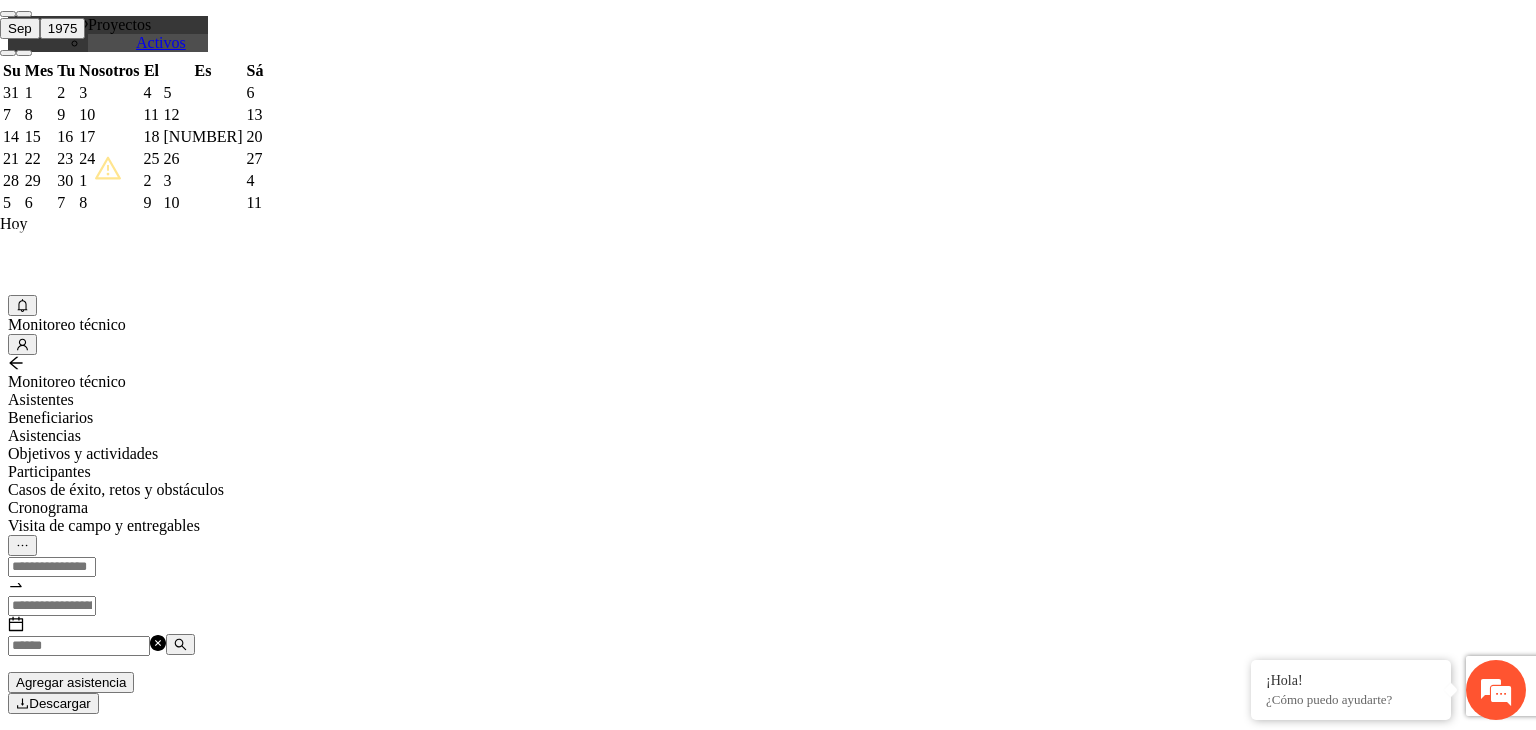 scroll, scrollTop: 200, scrollLeft: 0, axis: vertical 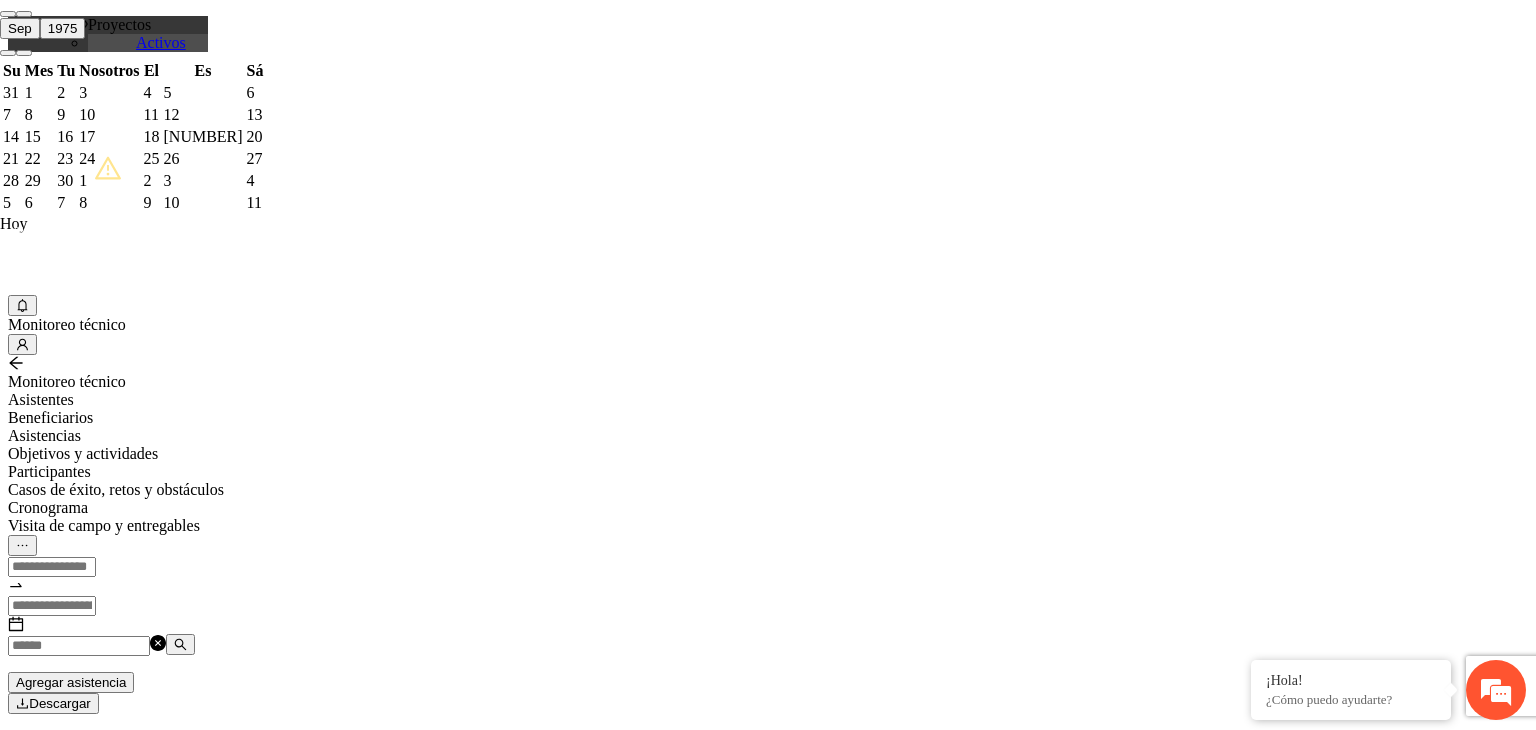 type on "[NAME]" 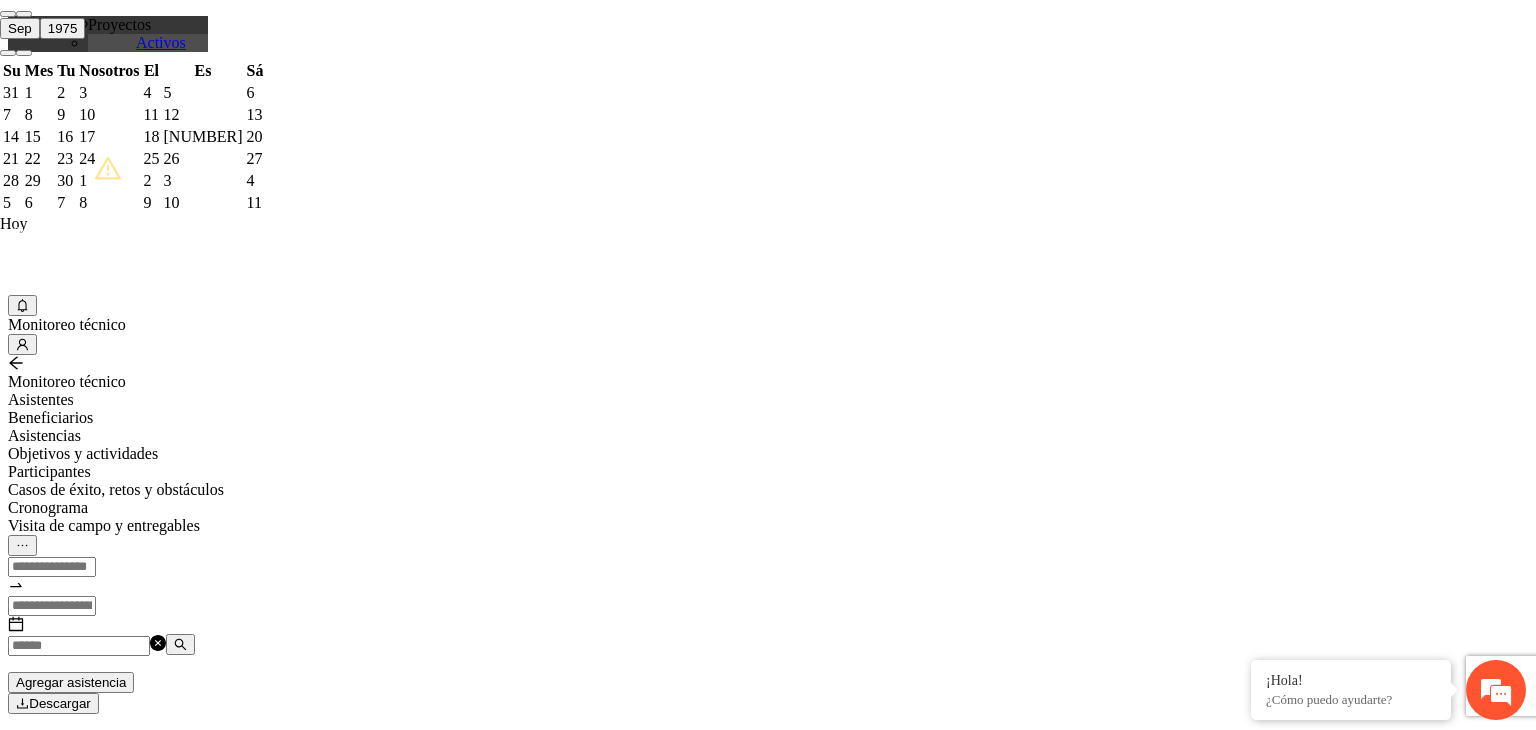 type on "**********" 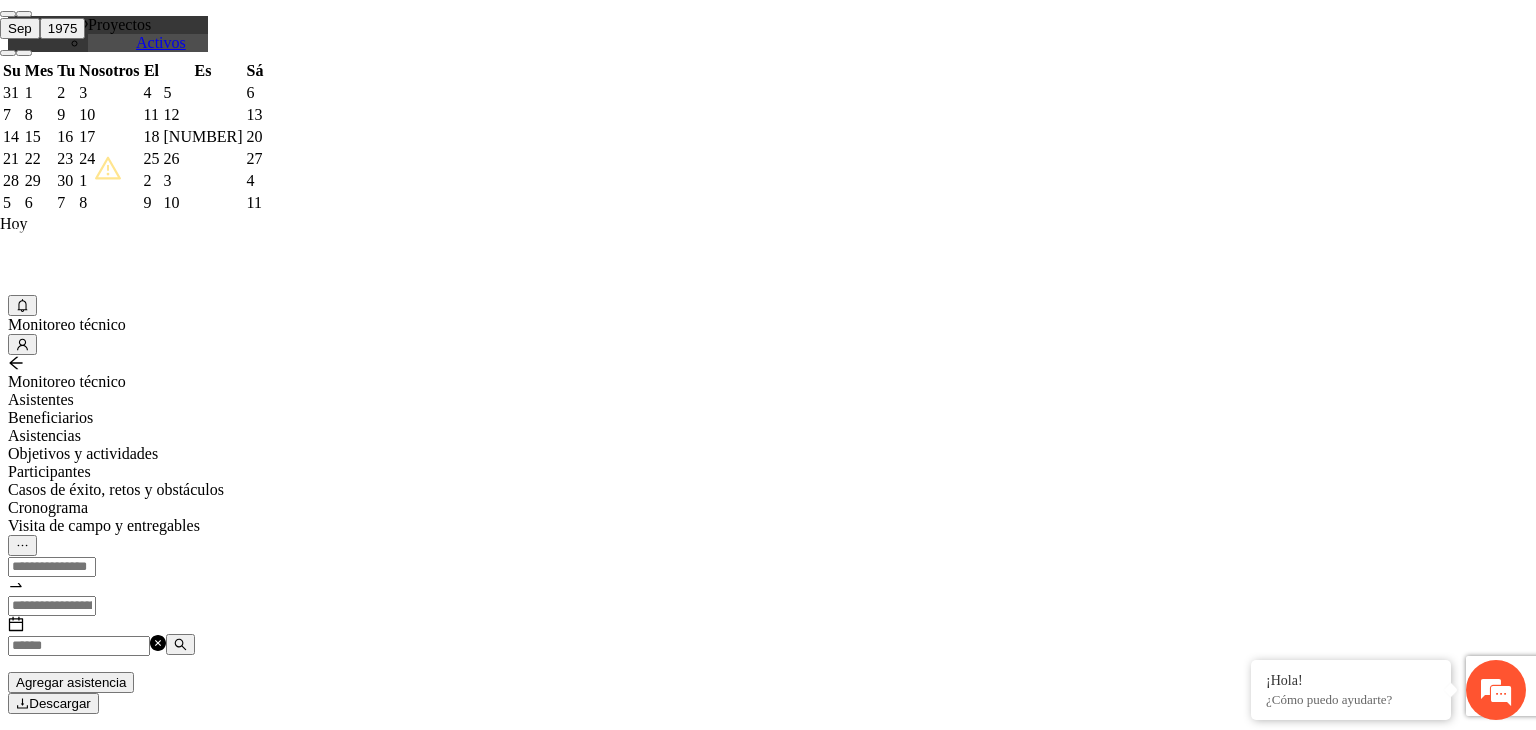 scroll, scrollTop: 441, scrollLeft: 0, axis: vertical 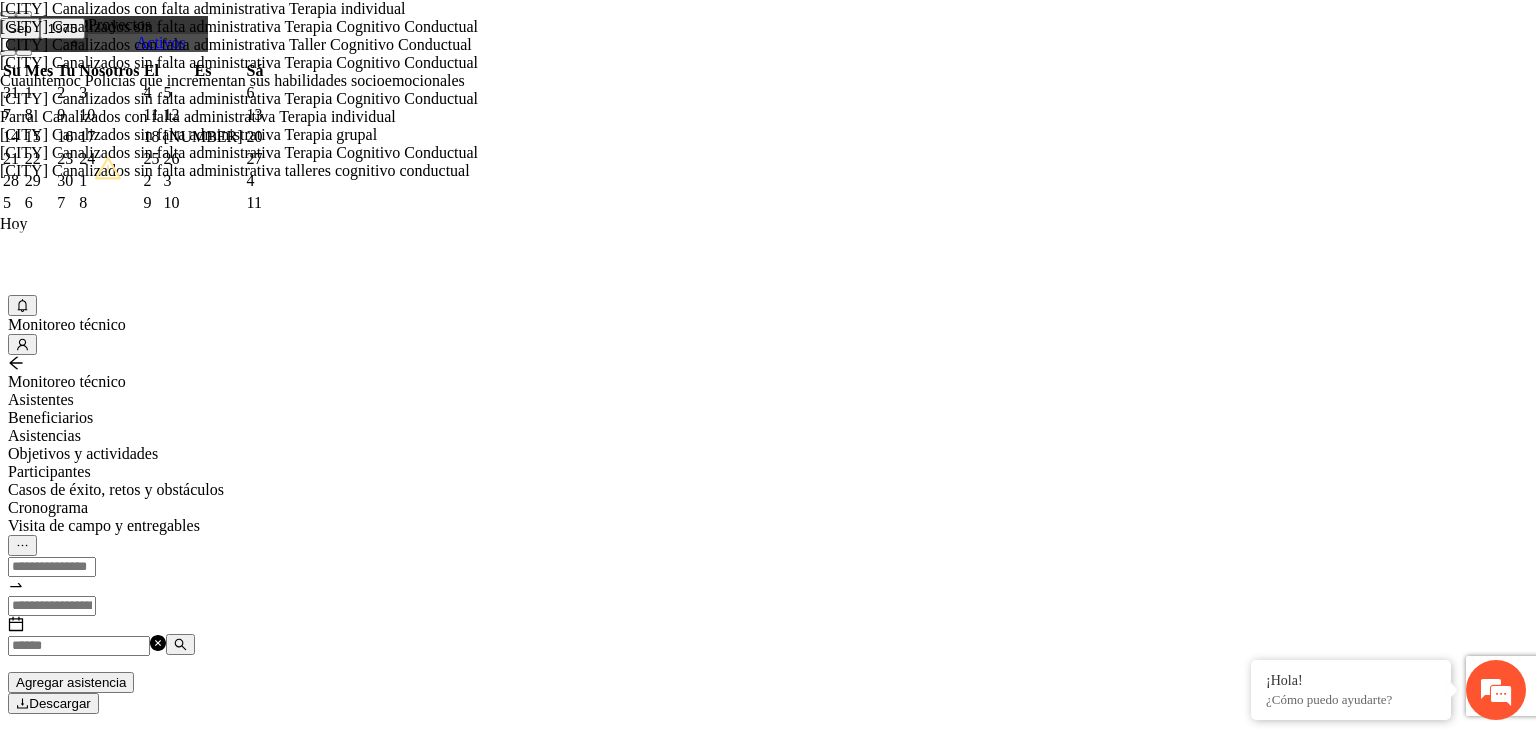 click on "Parral Canalizados con falta administrativa Terapia individual" at bounding box center (198, 116) 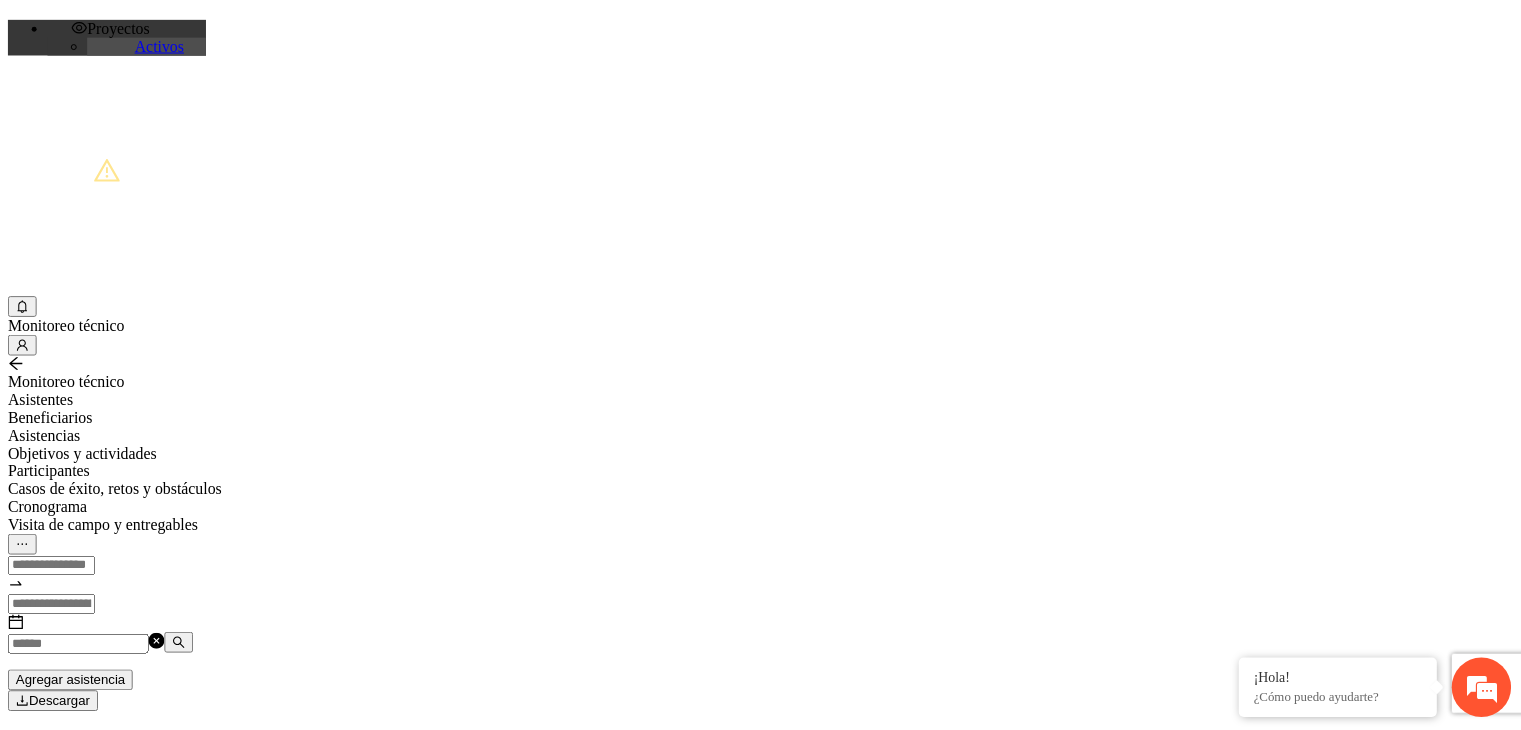 scroll, scrollTop: 341, scrollLeft: 0, axis: vertical 